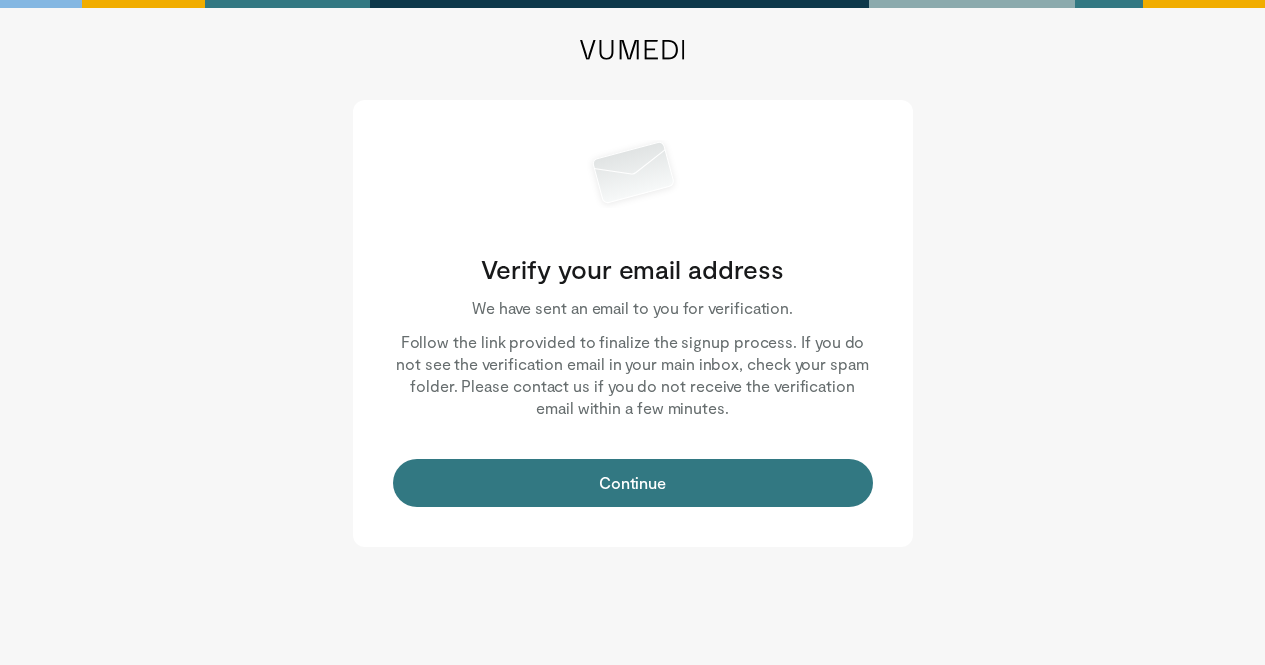 scroll, scrollTop: 0, scrollLeft: 0, axis: both 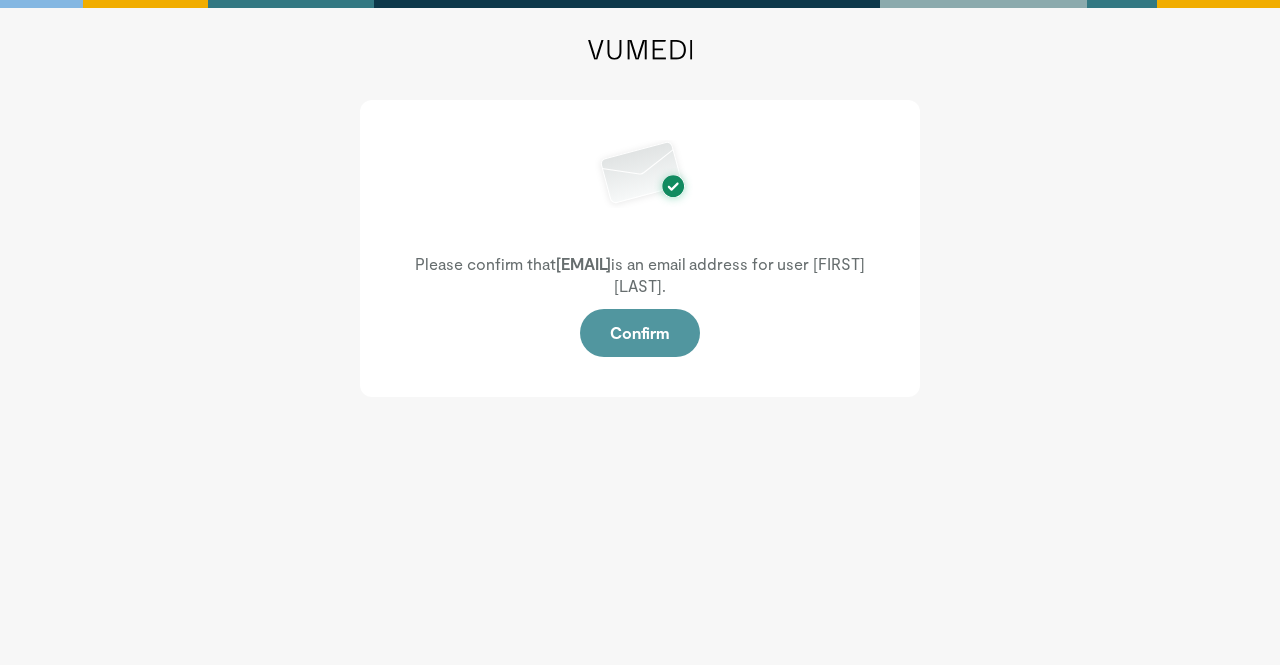 click on "Confirm" at bounding box center (640, 333) 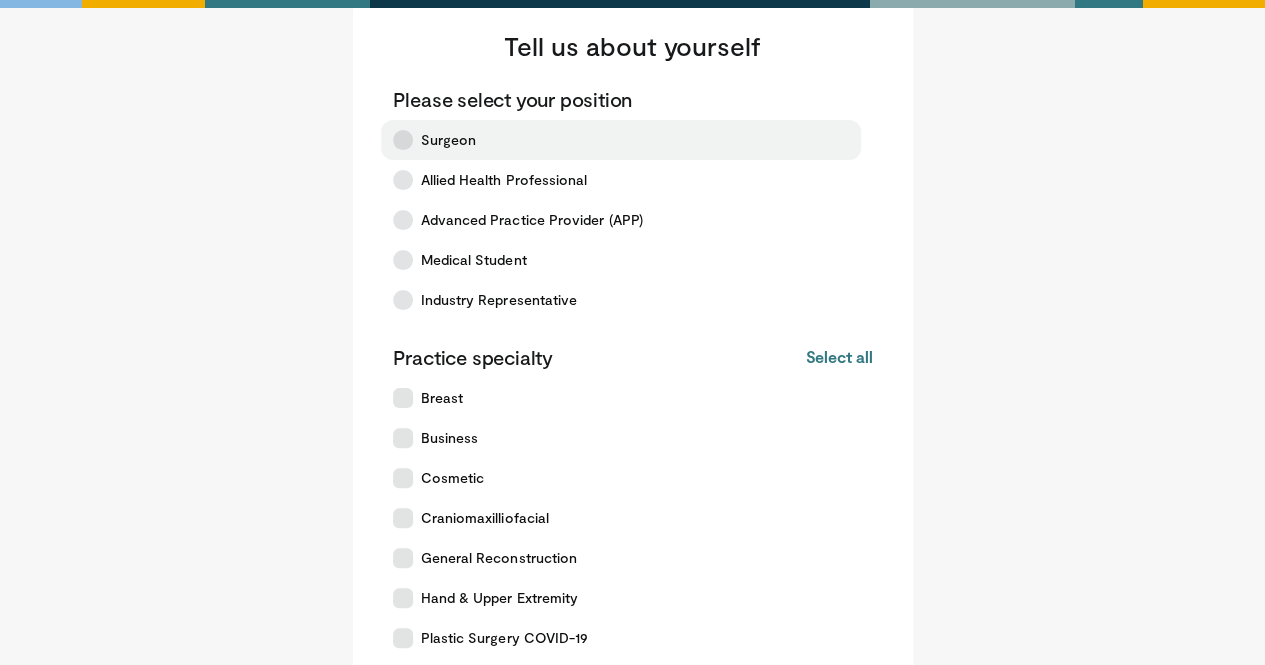 scroll, scrollTop: 60, scrollLeft: 0, axis: vertical 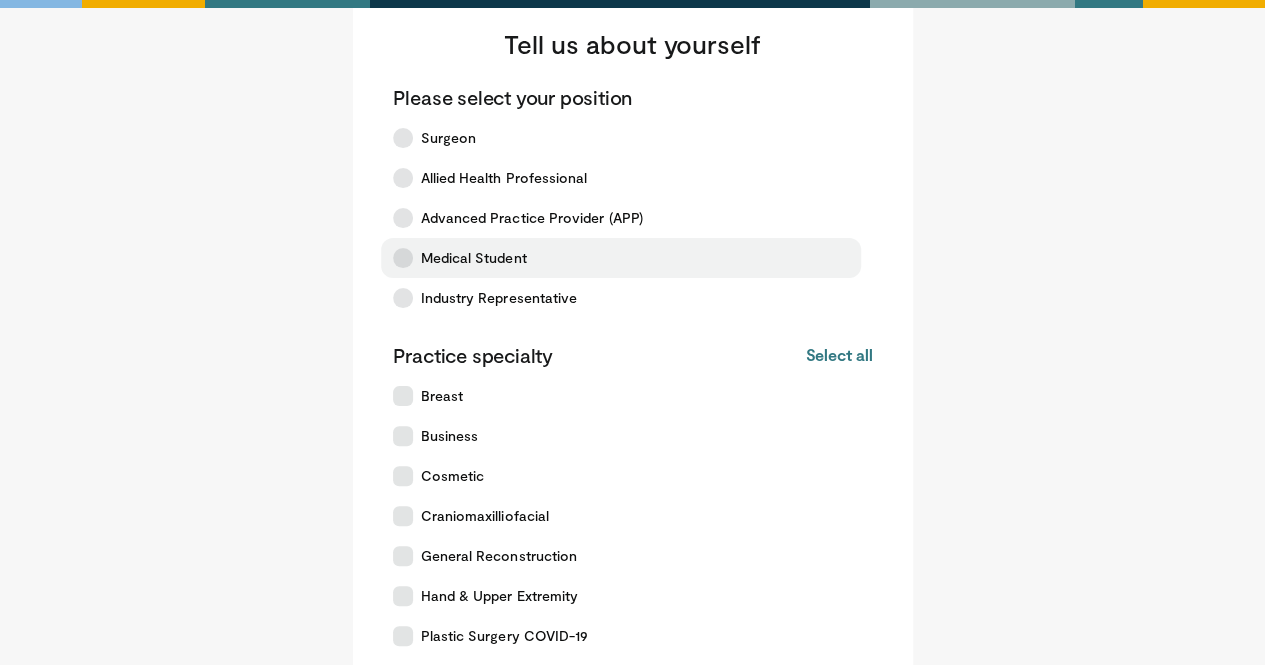 click on "Medical Student" at bounding box center [621, 258] 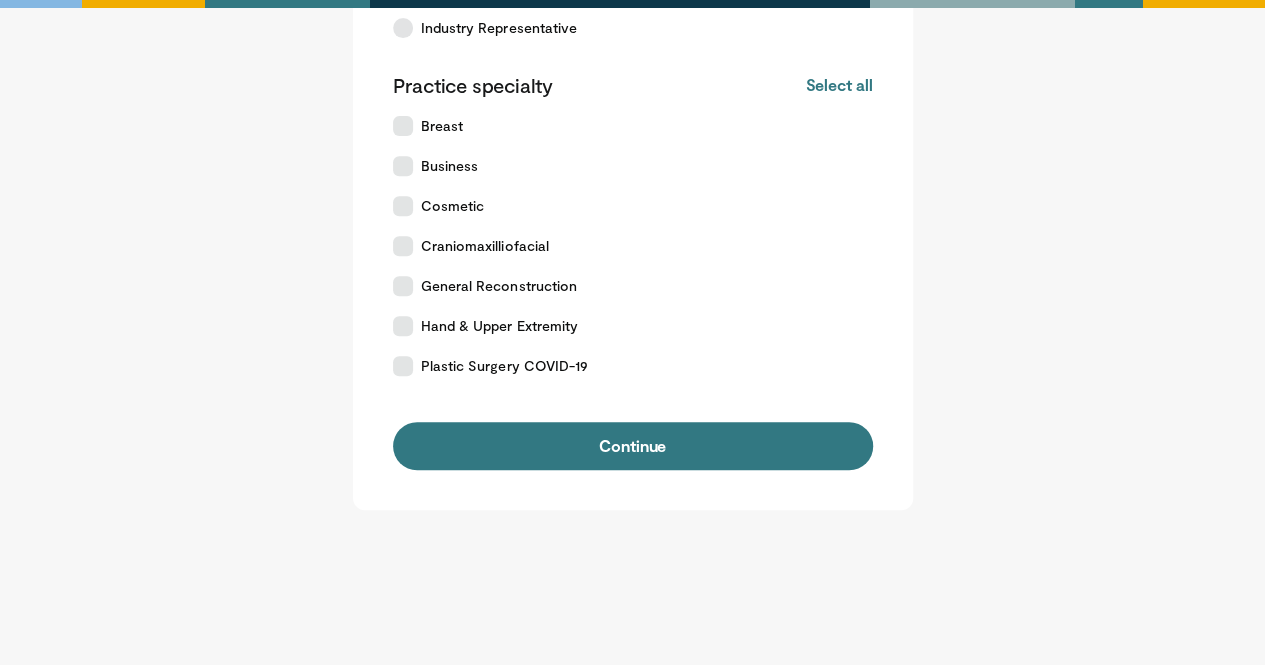 scroll, scrollTop: 372, scrollLeft: 0, axis: vertical 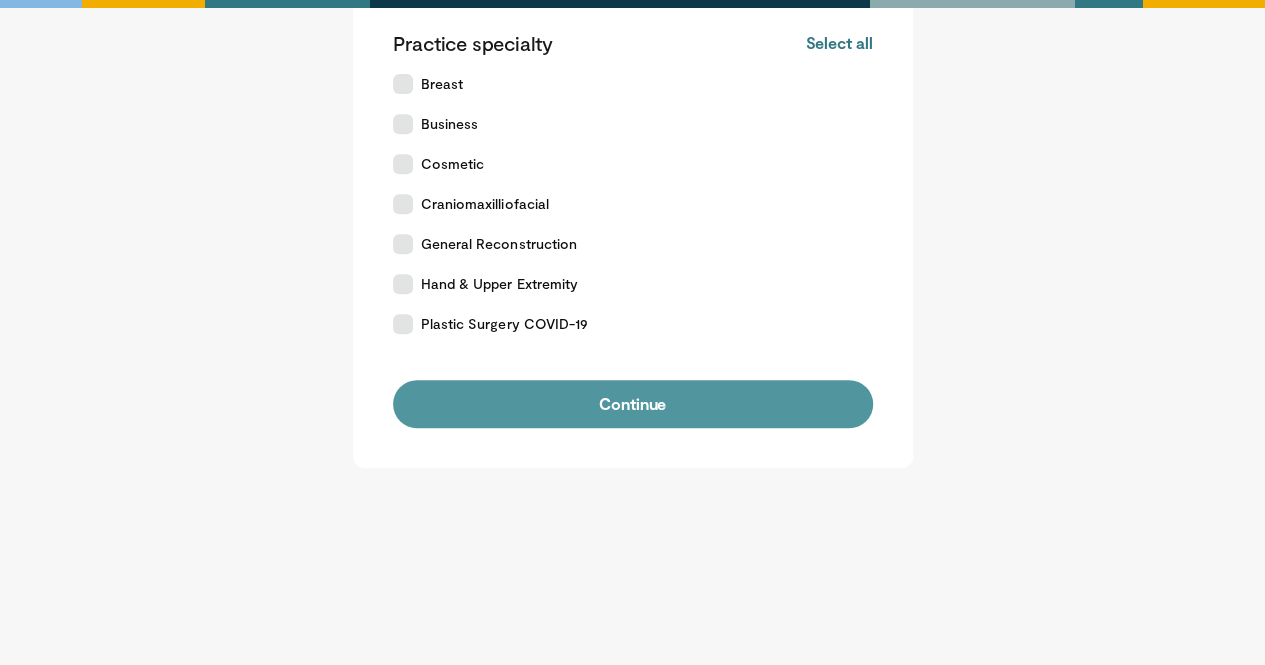 click on "Continue" at bounding box center [633, 404] 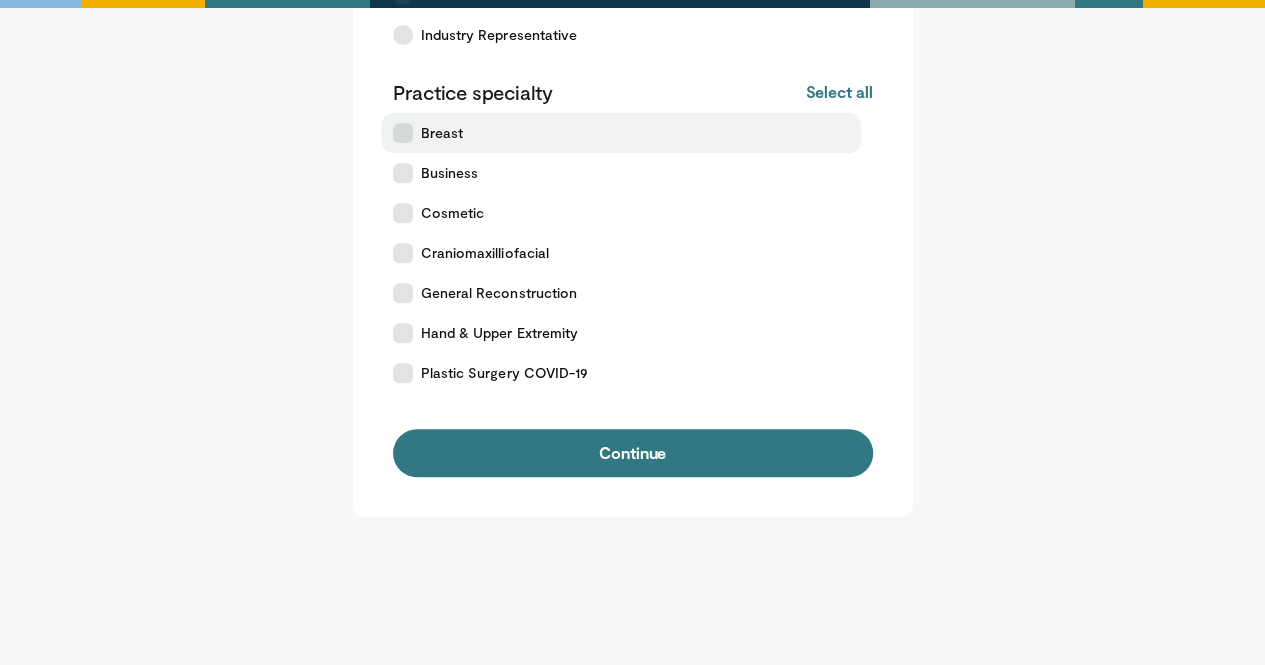 scroll, scrollTop: 325, scrollLeft: 0, axis: vertical 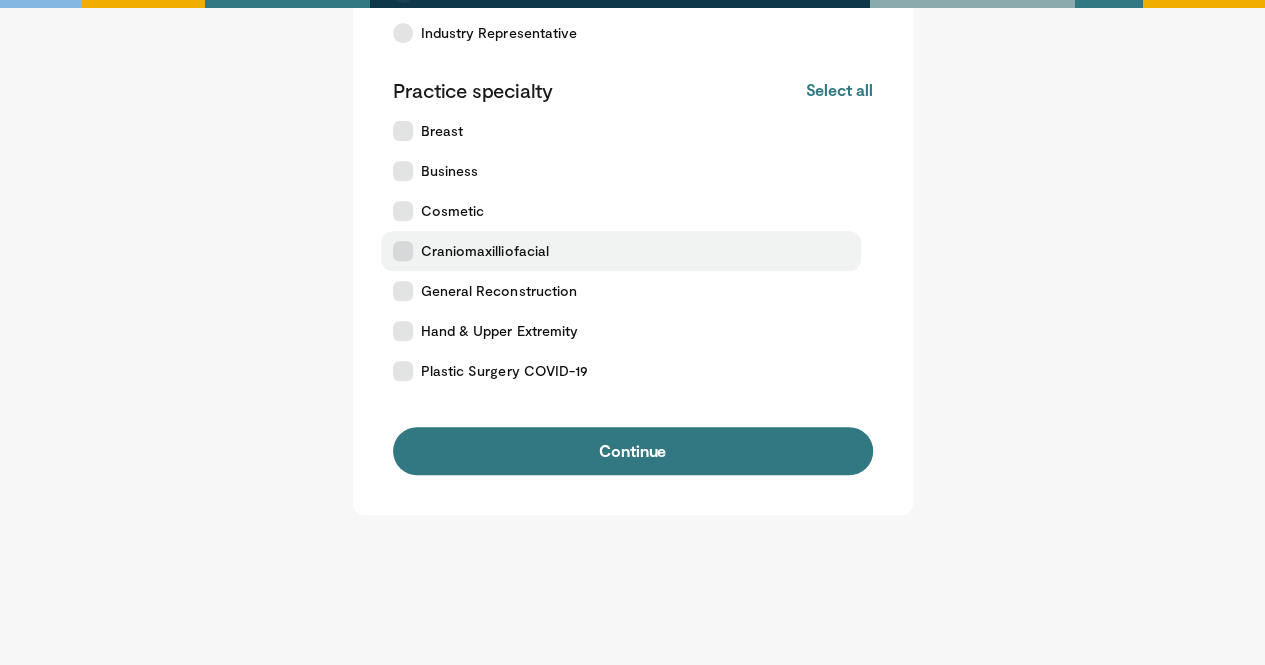 click on "Craniomaxilliofacial" at bounding box center [621, 251] 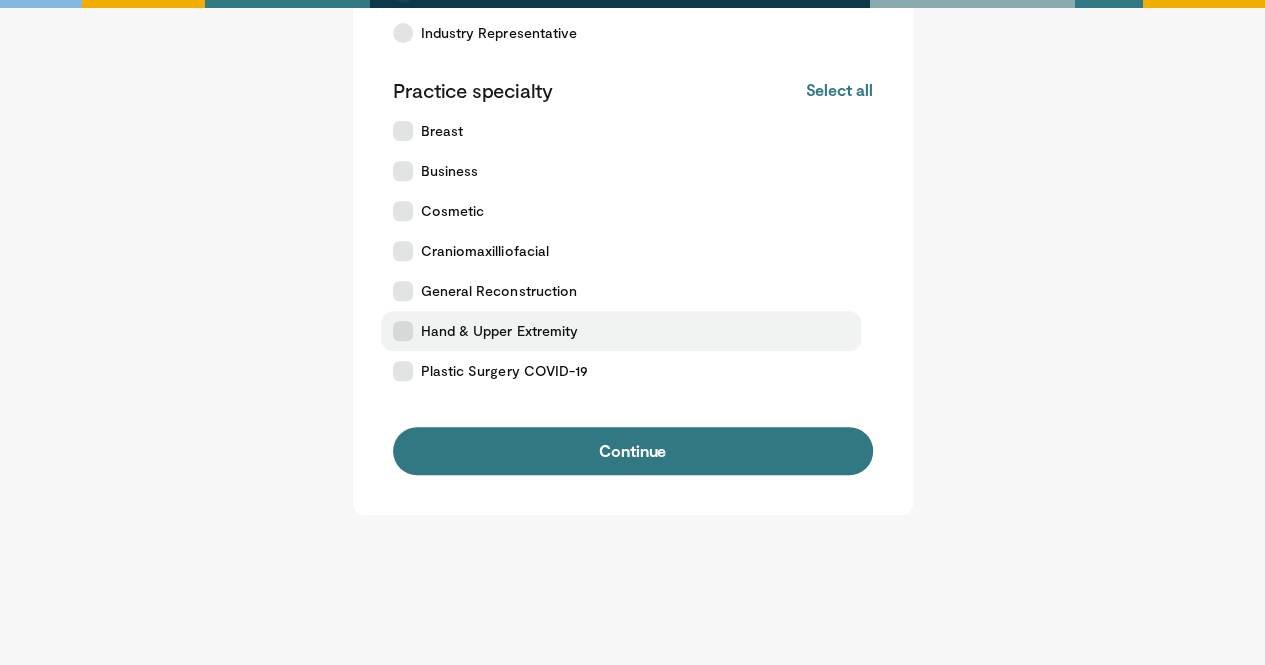 click on "Hand & Upper Extremity" at bounding box center (500, 331) 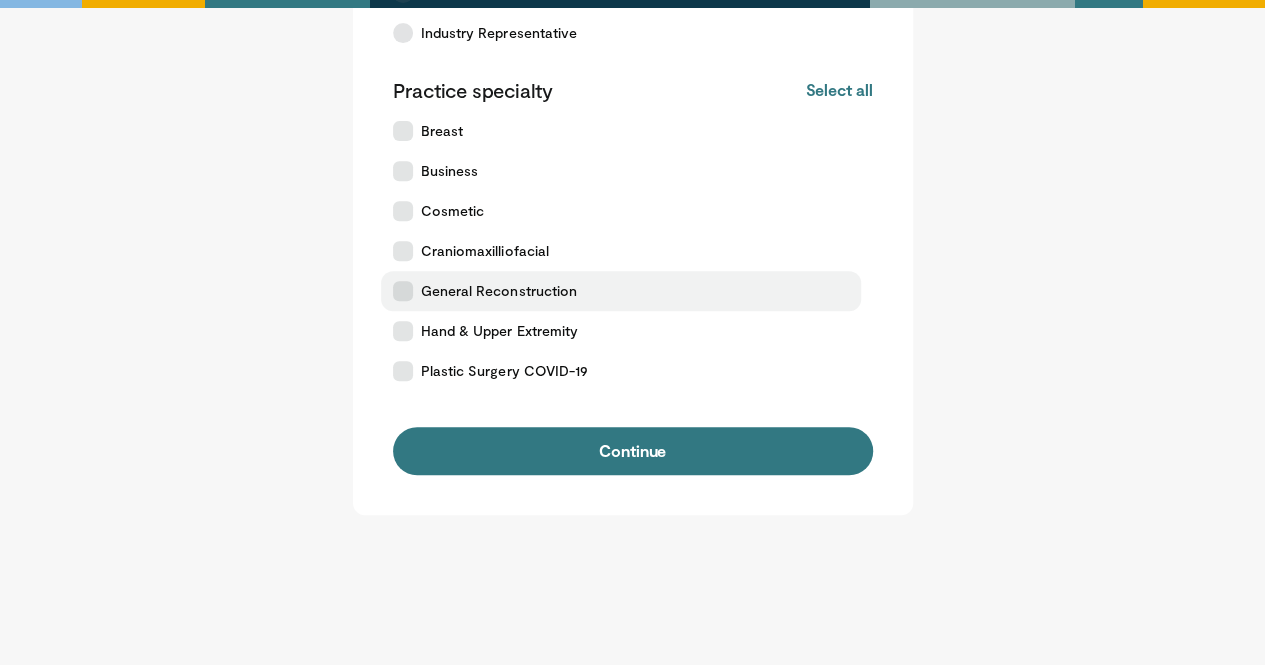 click on "General Reconstruction" at bounding box center (499, 291) 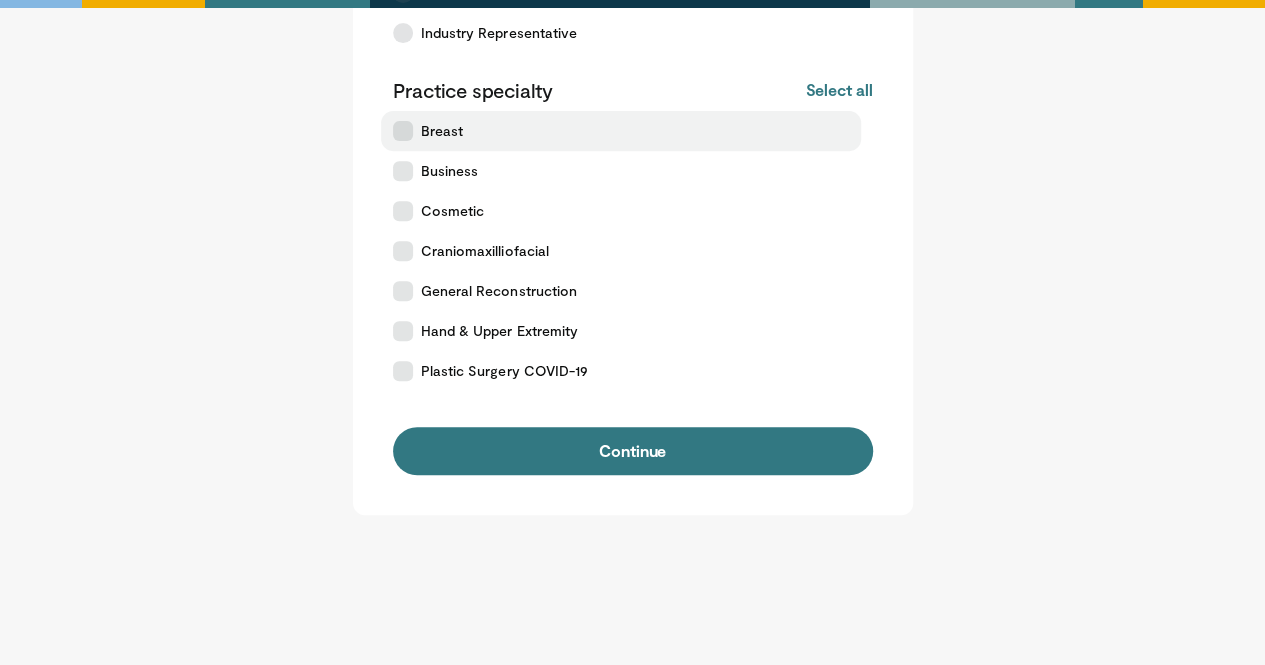 click on "Breast" at bounding box center (621, 131) 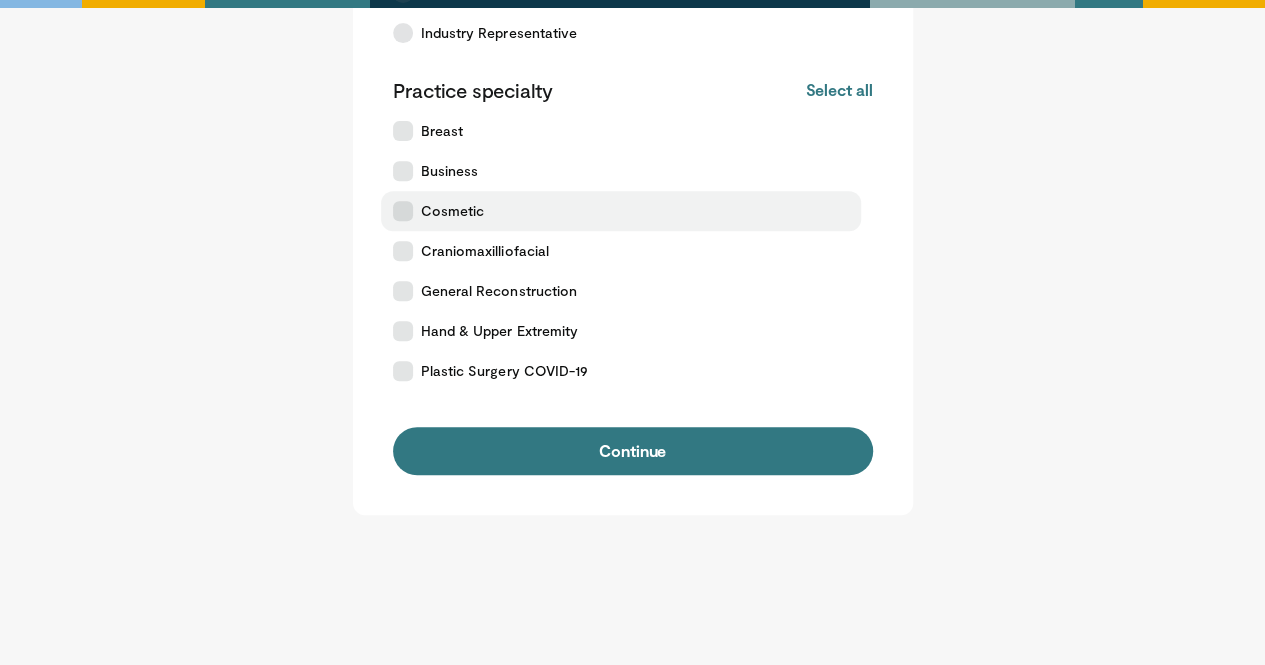 click on "Cosmetic" at bounding box center (453, 211) 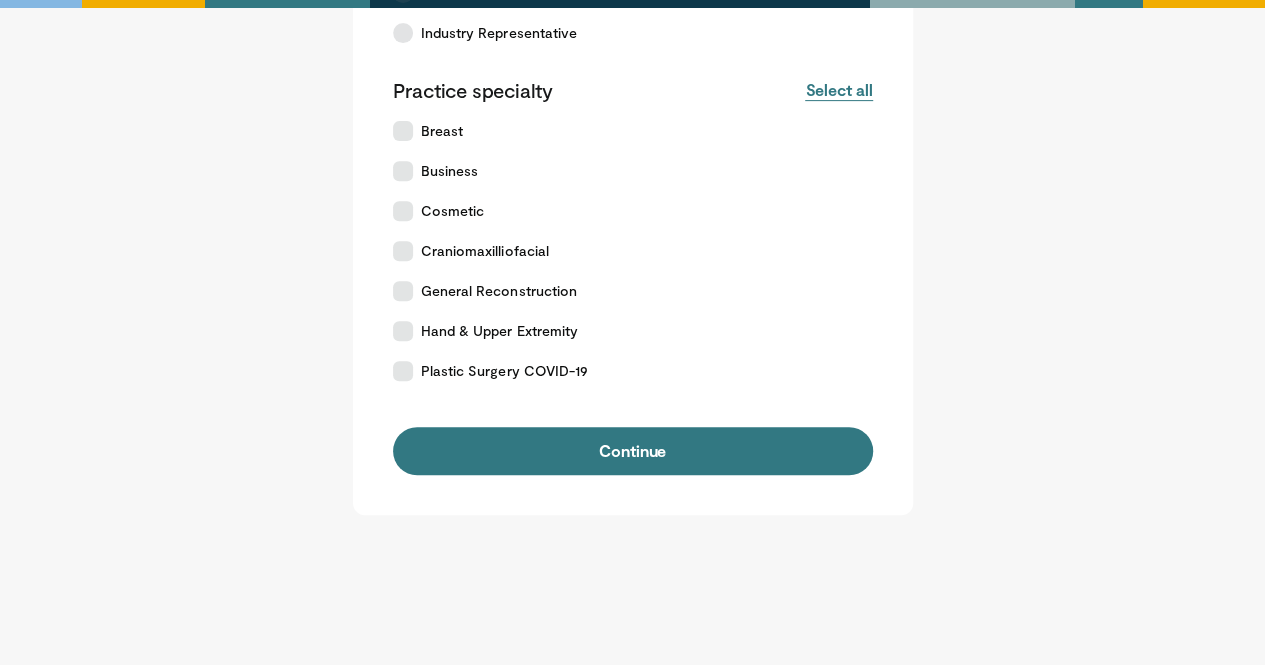 click on "Select all" at bounding box center [838, 90] 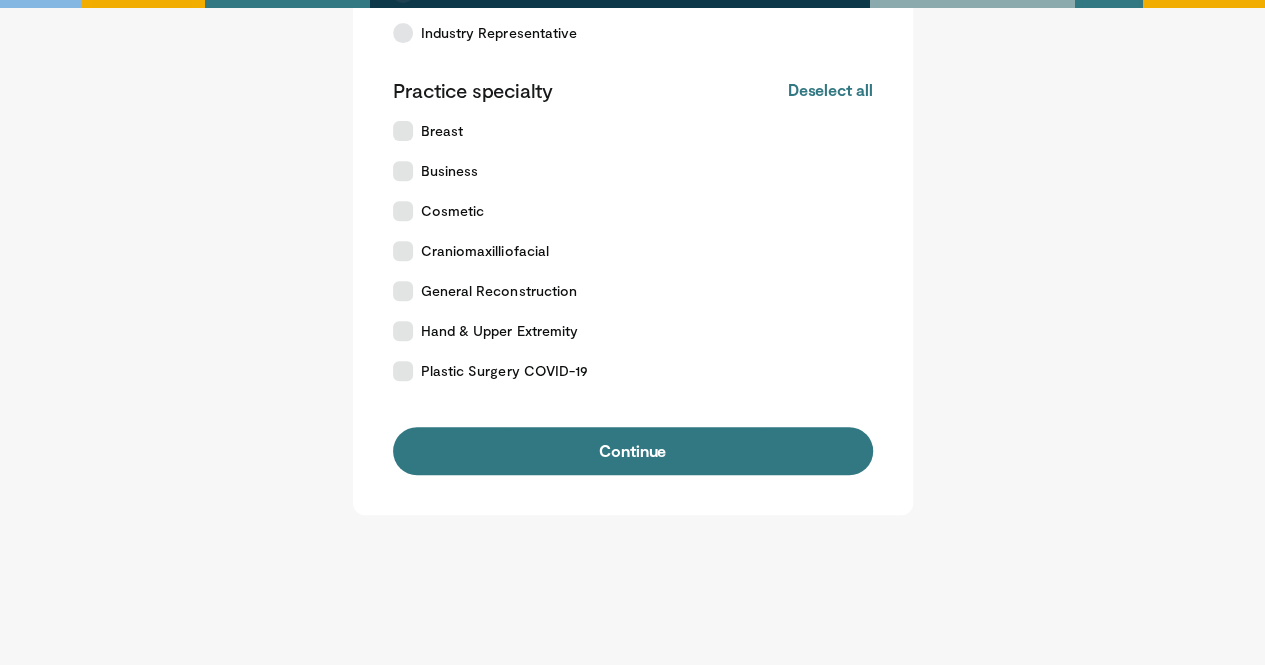click on "Deselect all" at bounding box center (829, 90) 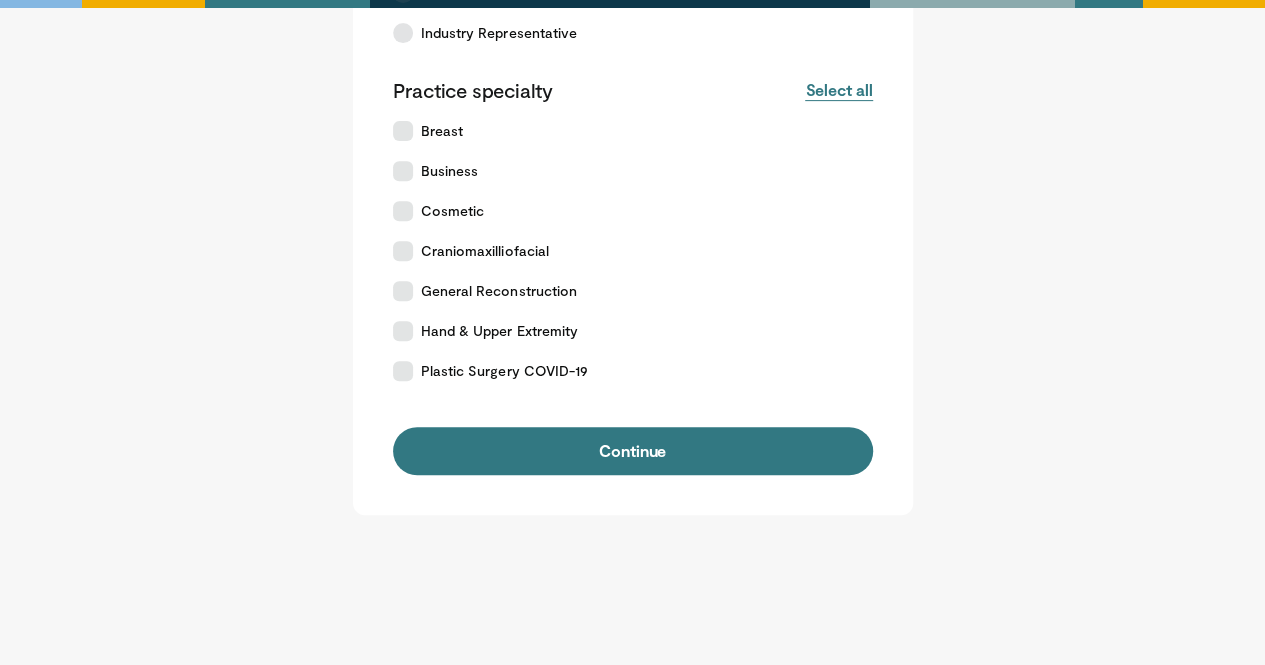 click on "Select all" at bounding box center (838, 90) 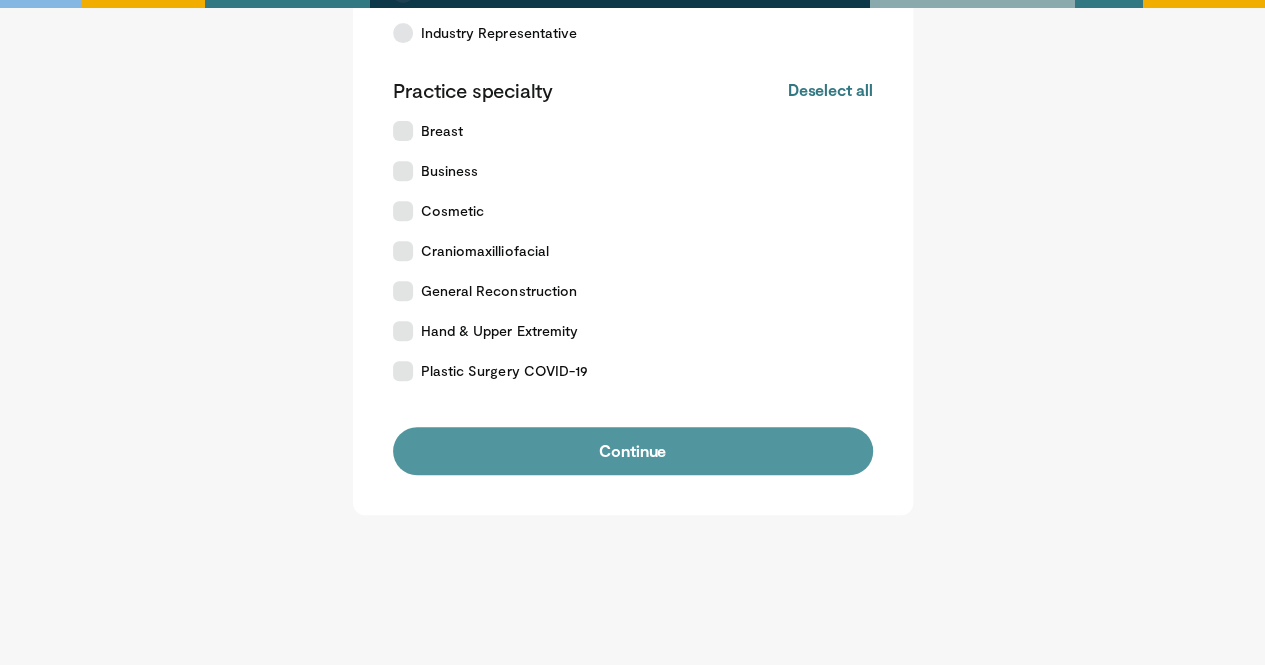 click on "Continue" at bounding box center (633, 451) 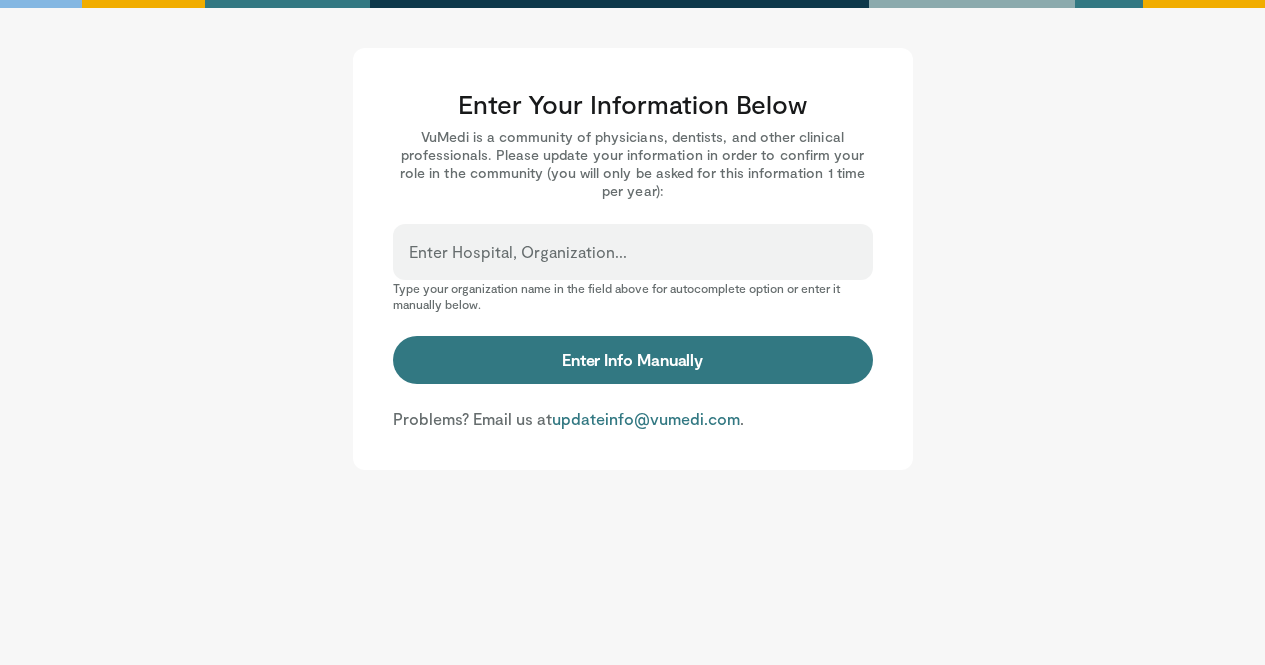 scroll, scrollTop: 0, scrollLeft: 0, axis: both 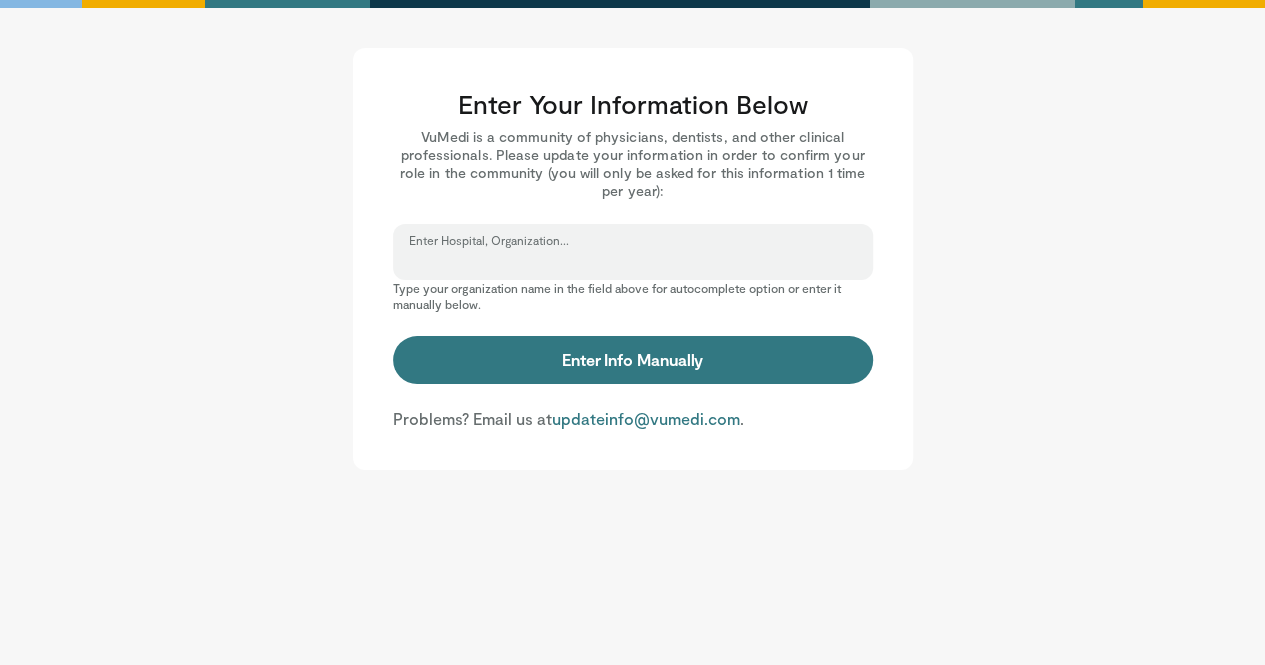 click on "Enter Hospital, Organization..." at bounding box center (633, 261) 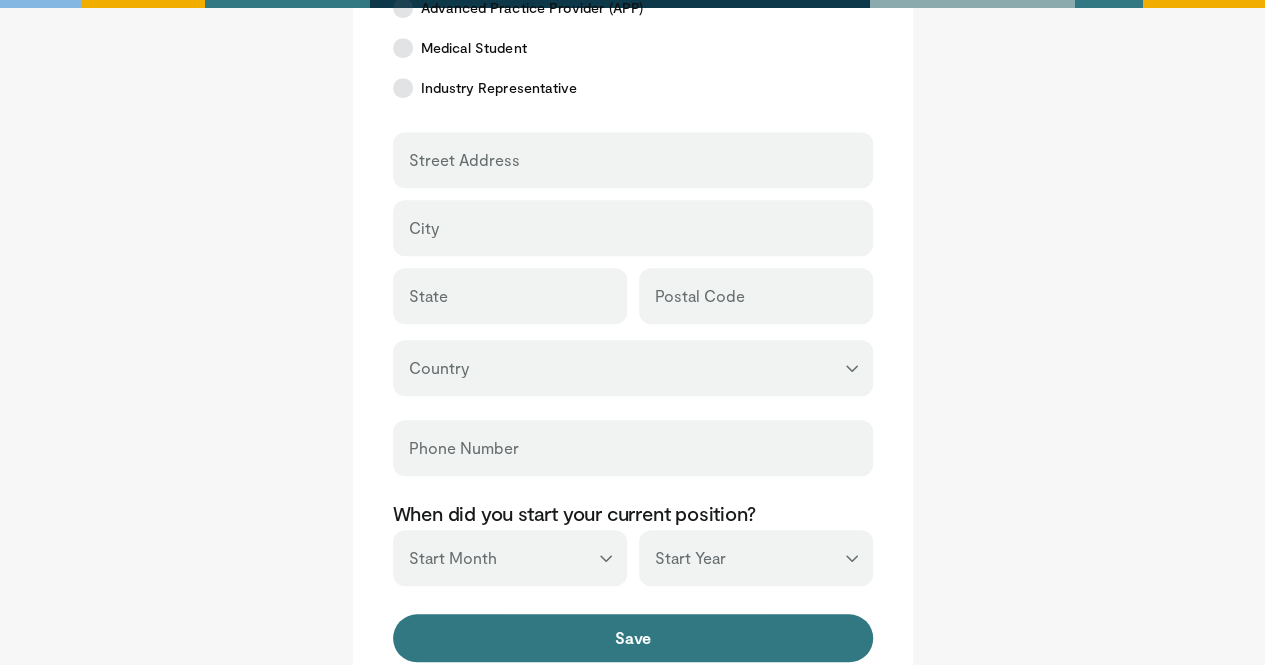 scroll, scrollTop: 550, scrollLeft: 0, axis: vertical 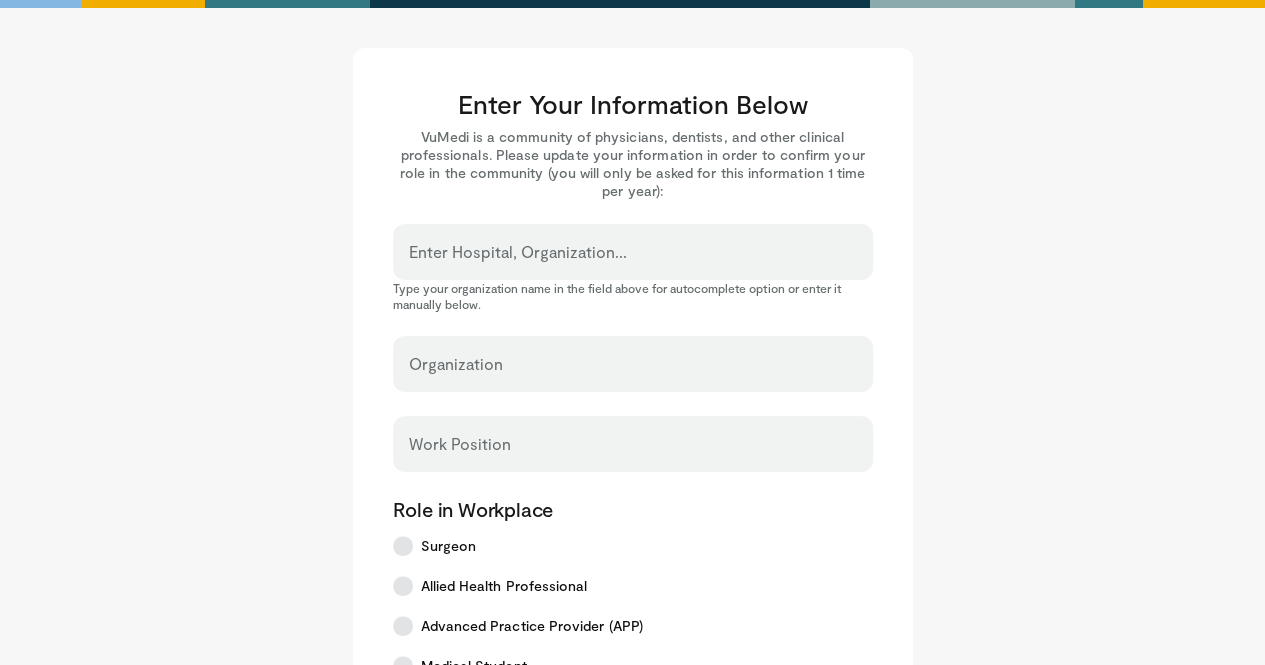 click on "Enter Hospital, Organization..." at bounding box center [633, 252] 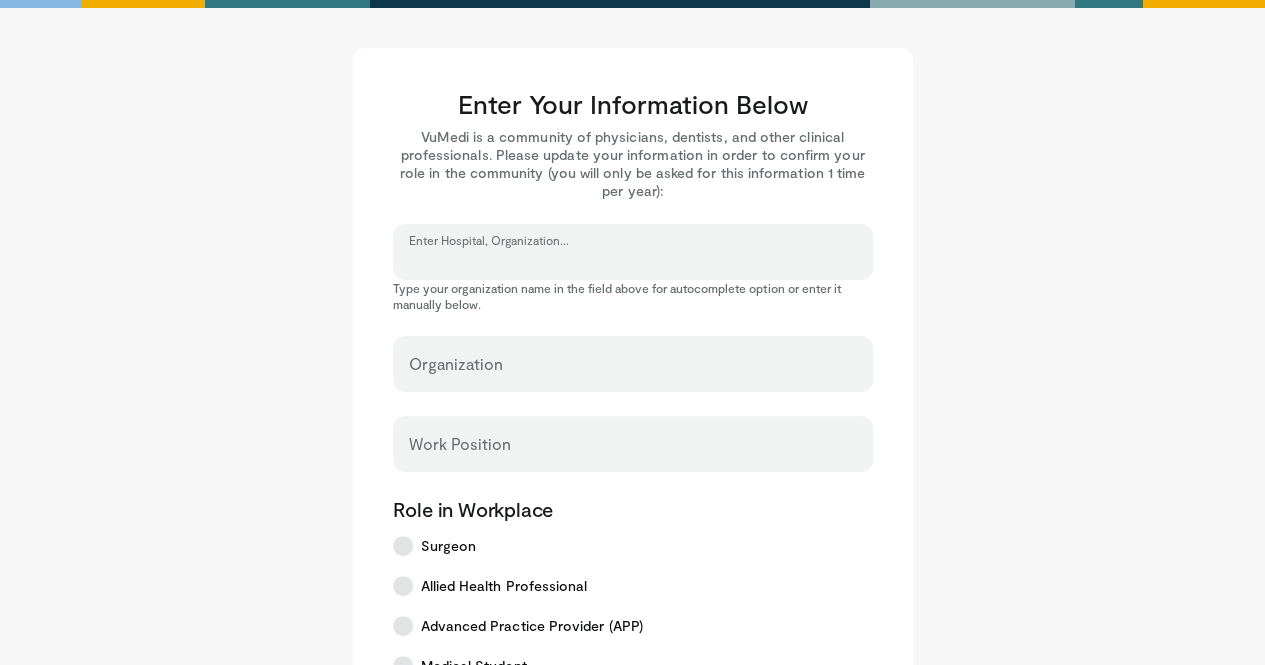 click on "Enter Hospital, Organization..." at bounding box center [633, 261] 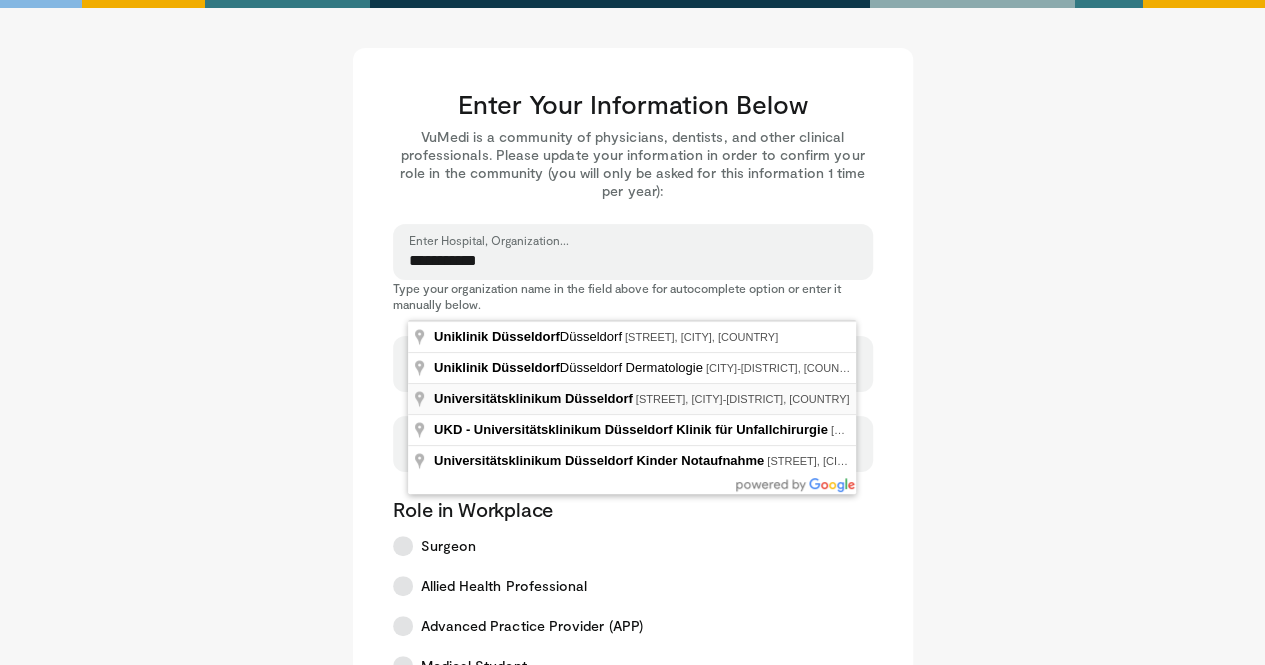type on "**********" 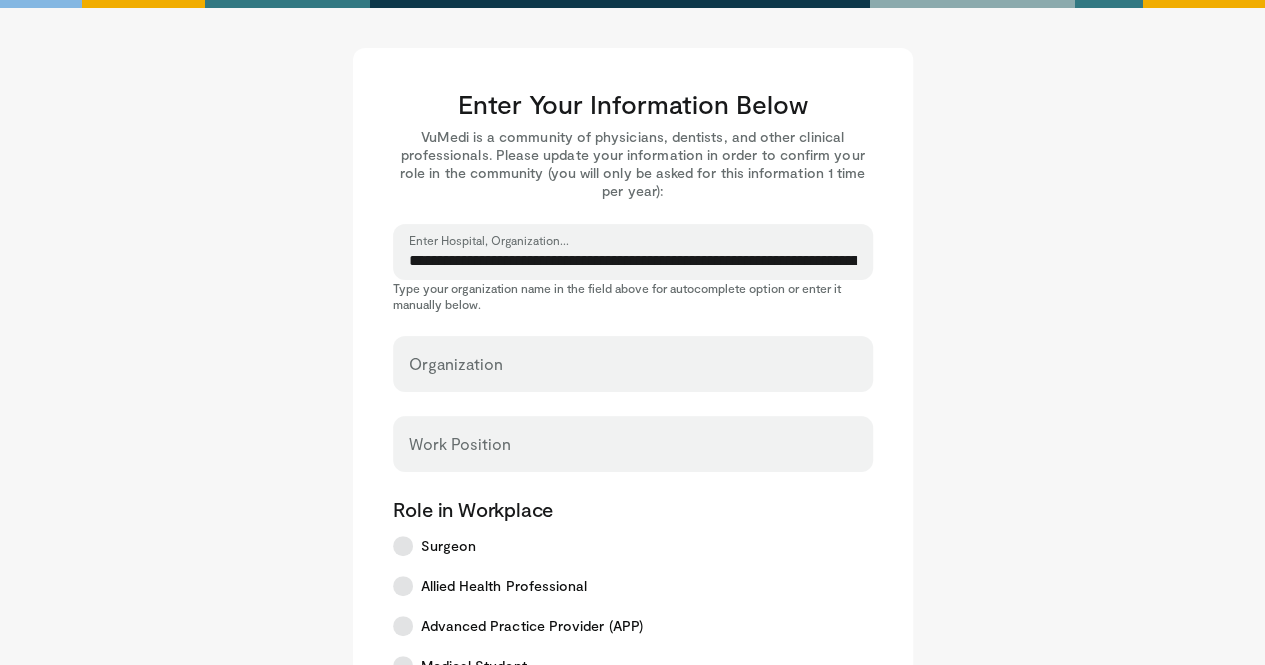 select on "**" 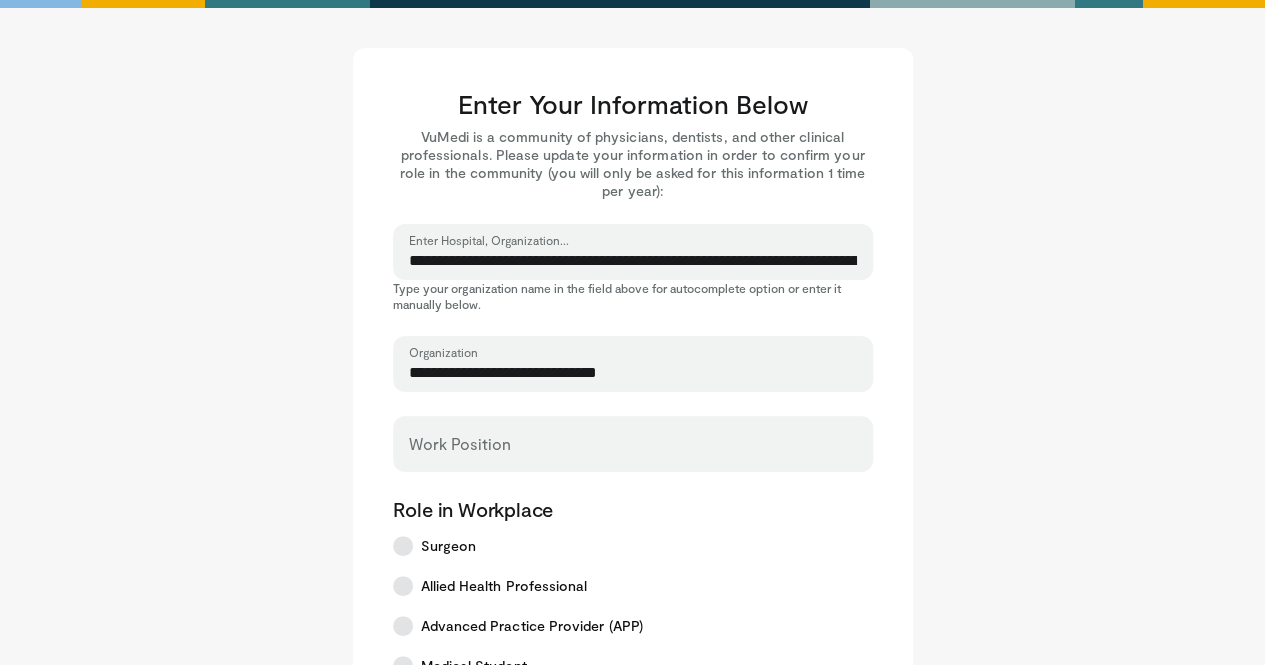 click on "Work Position" at bounding box center (633, 444) 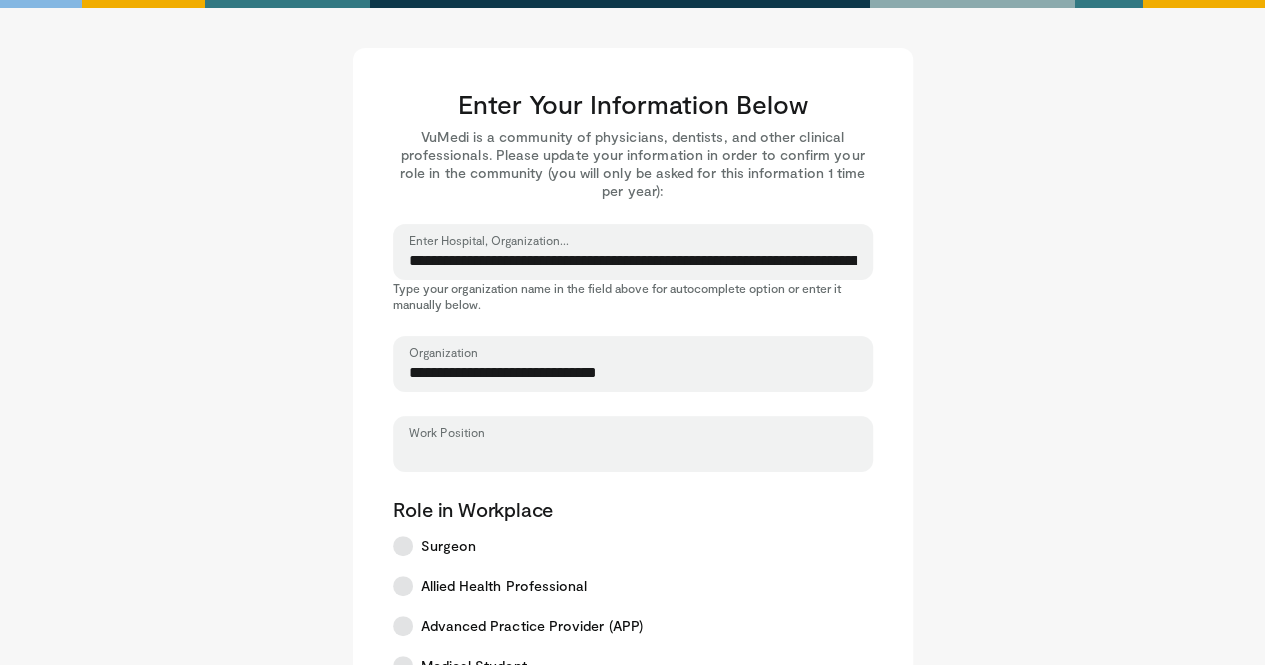 click on "Work Position" at bounding box center (633, 453) 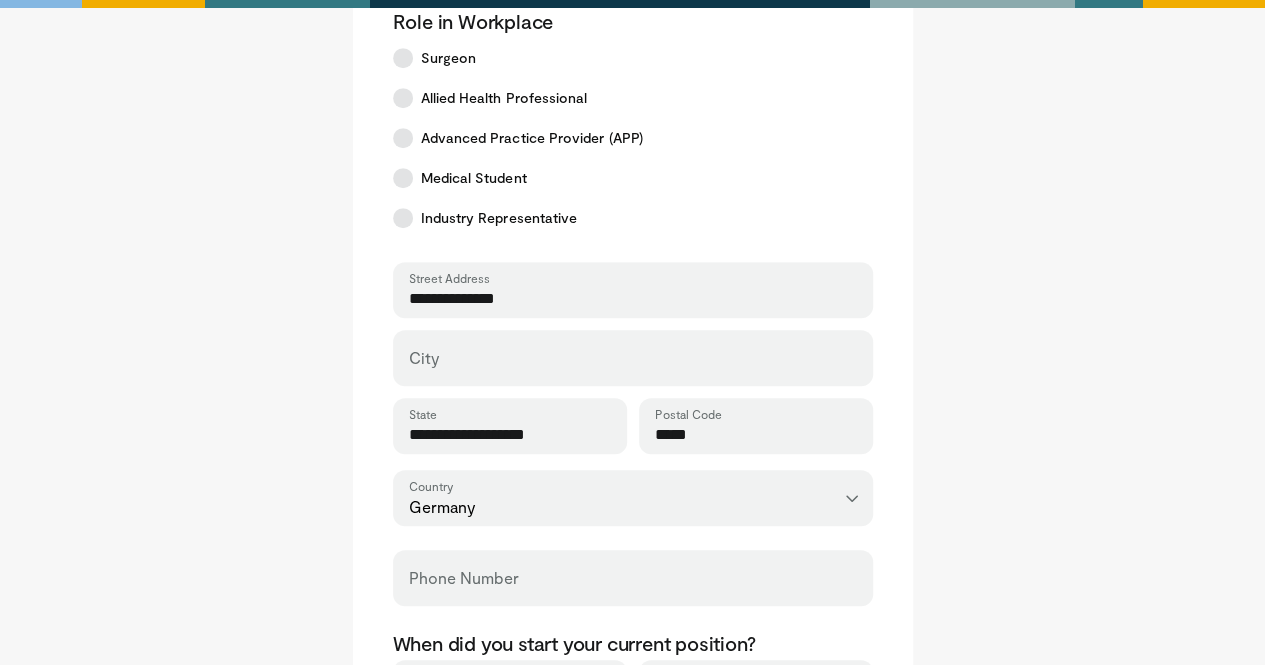 scroll, scrollTop: 502, scrollLeft: 0, axis: vertical 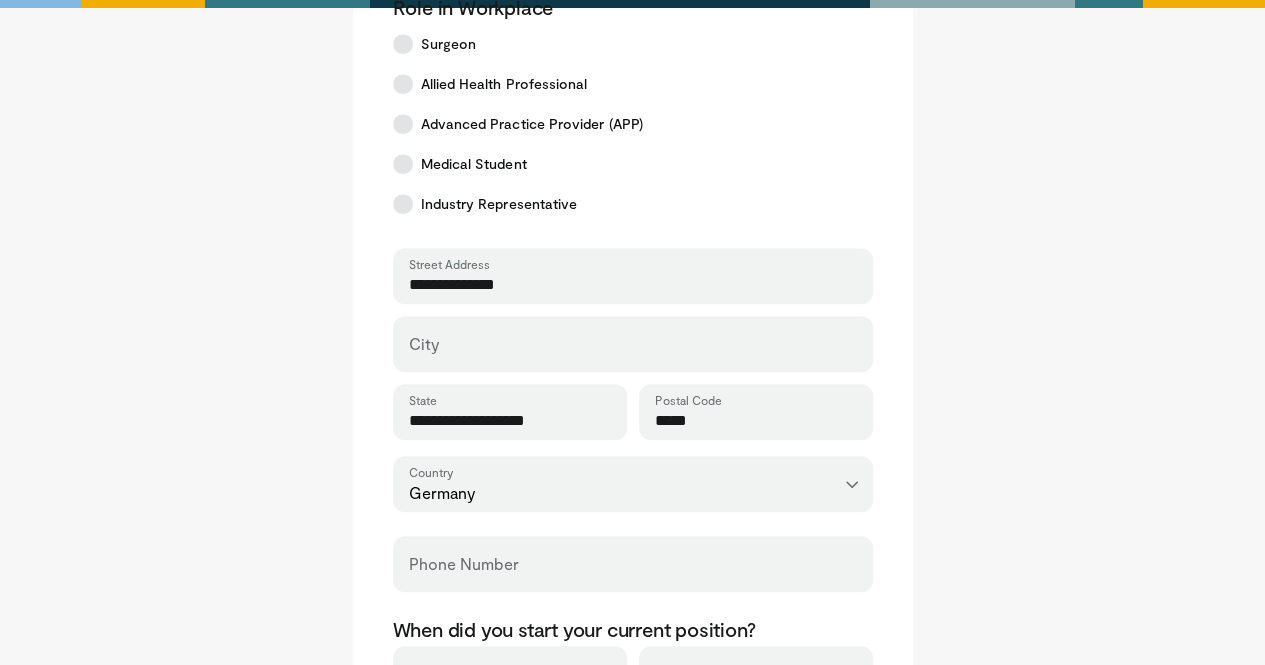 type on "**********" 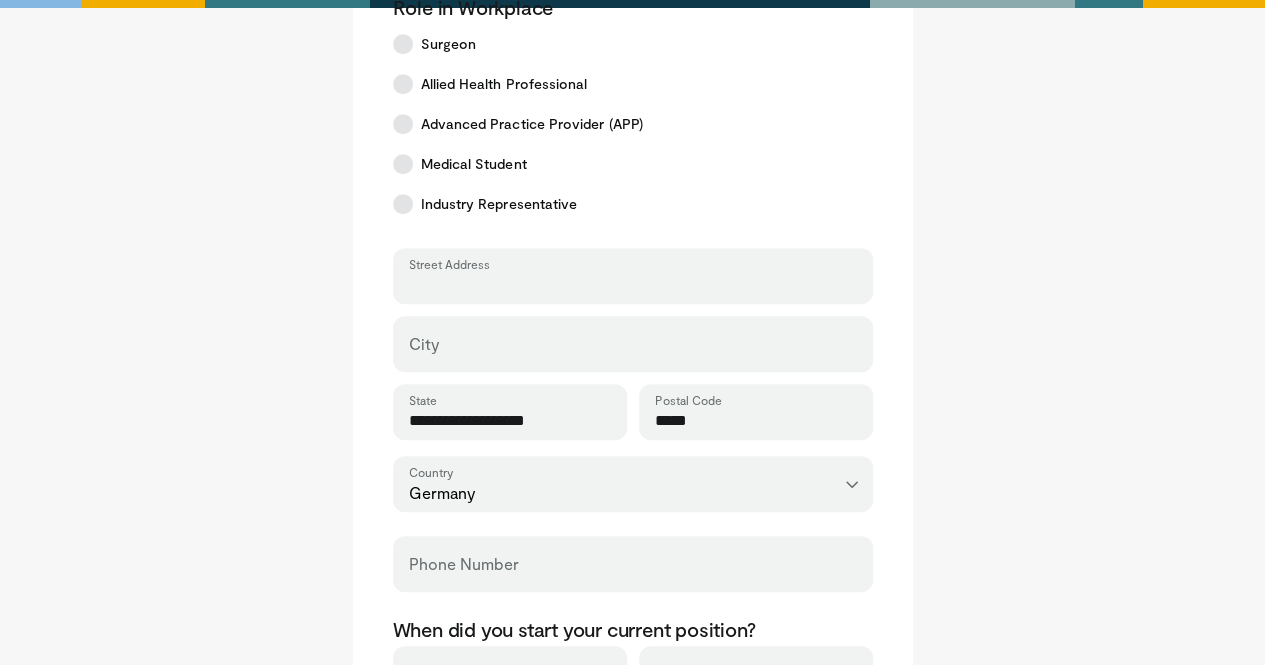 type on "*" 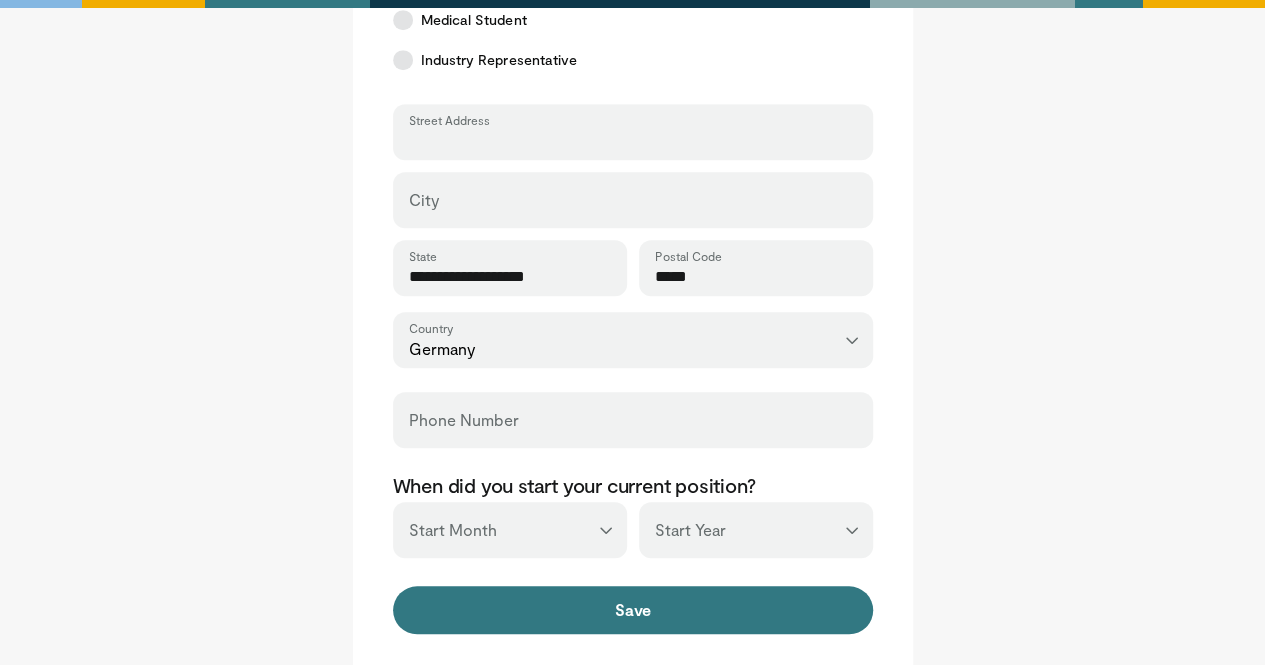 scroll, scrollTop: 652, scrollLeft: 0, axis: vertical 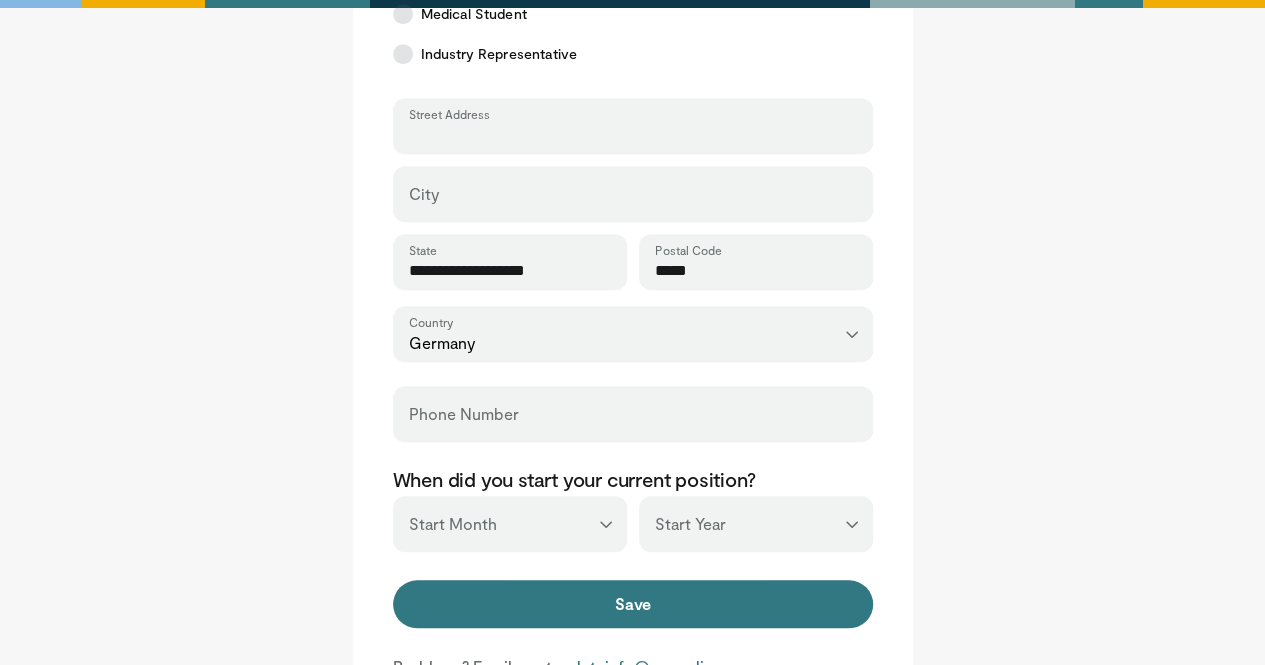 type 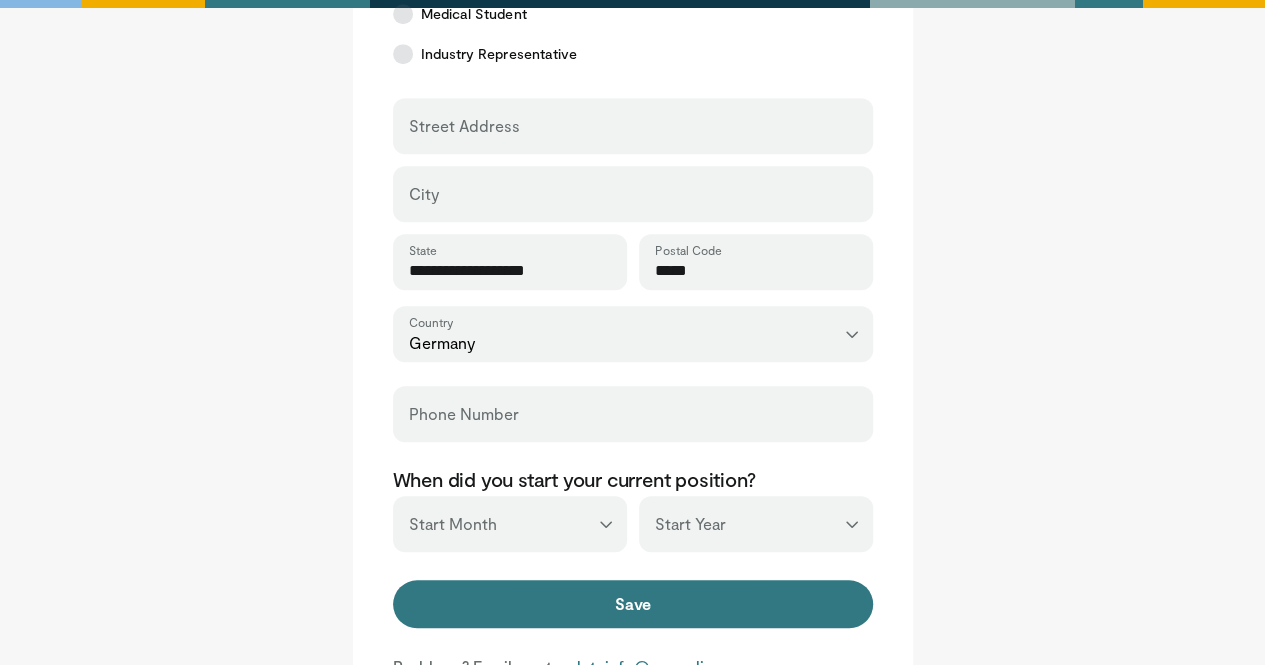 click on "***
*******
********
*****
*****
***
****
****
******
*********
*******
********
********" at bounding box center [510, 524] 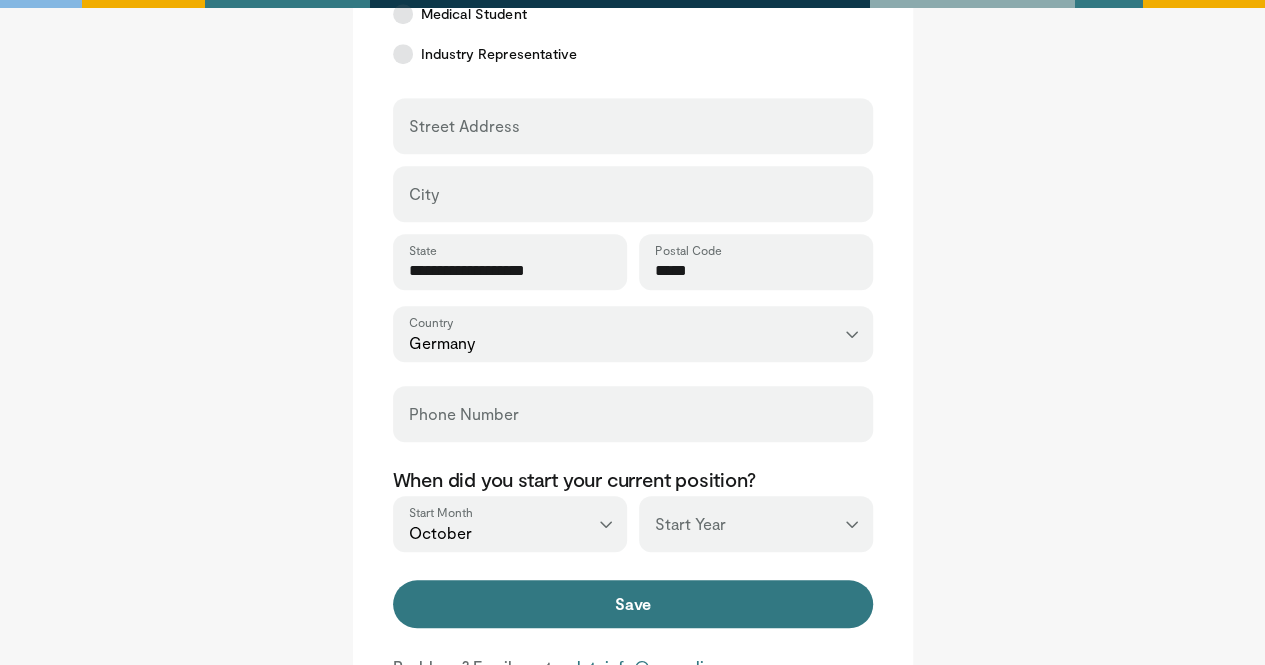 click on "***
****
****
****
****
****
****
****
****
****
****
****
****
****
****
****
****
****
****
****
****
****
****
****
****
****
****
****
****
**** **** **** **** ****" at bounding box center (756, 524) 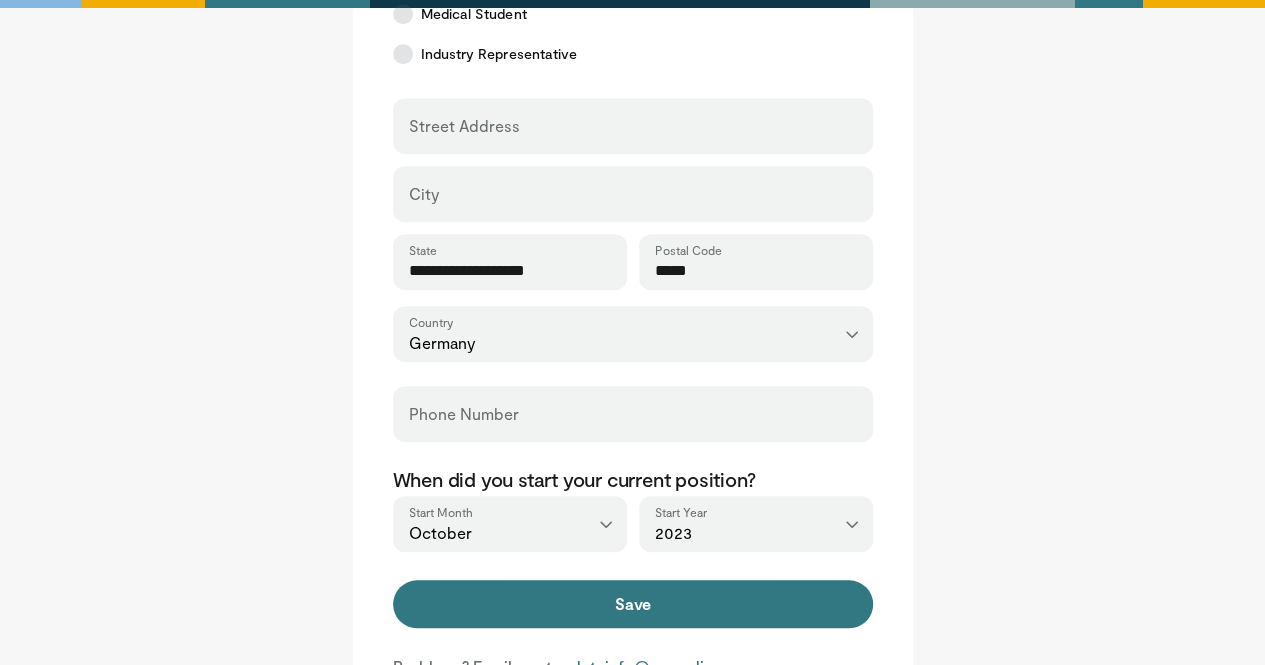 click on "Phone Number" at bounding box center [633, 414] 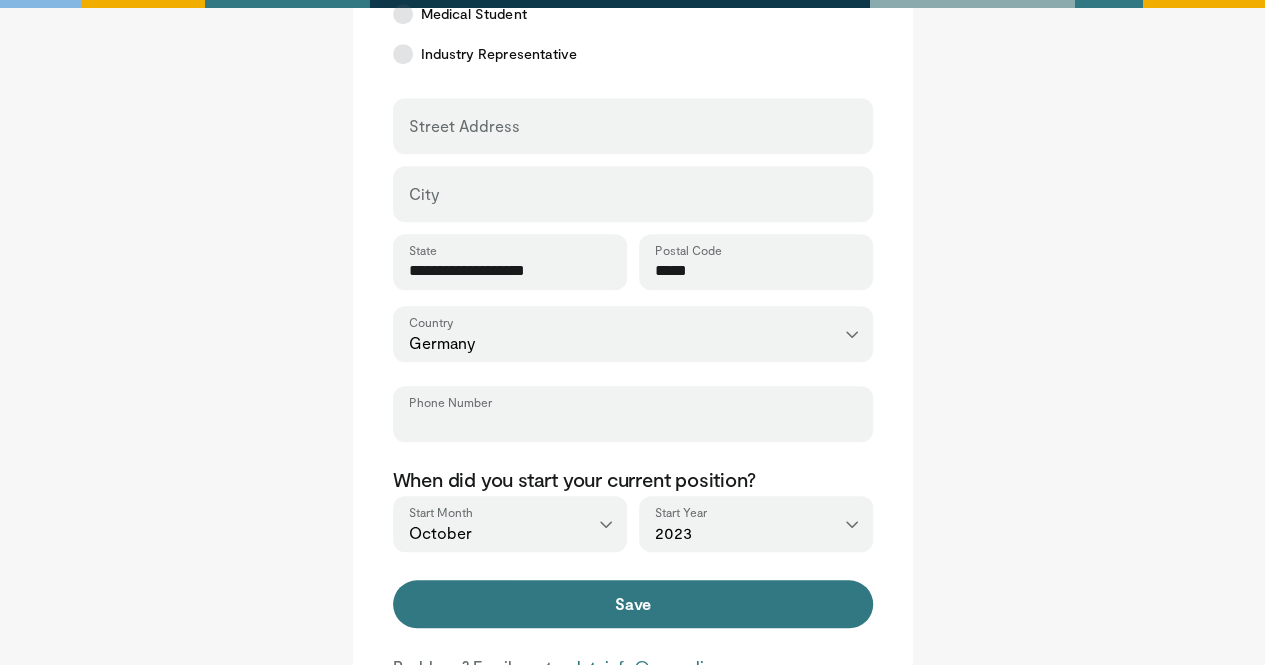 click on "Phone Number" at bounding box center (633, 423) 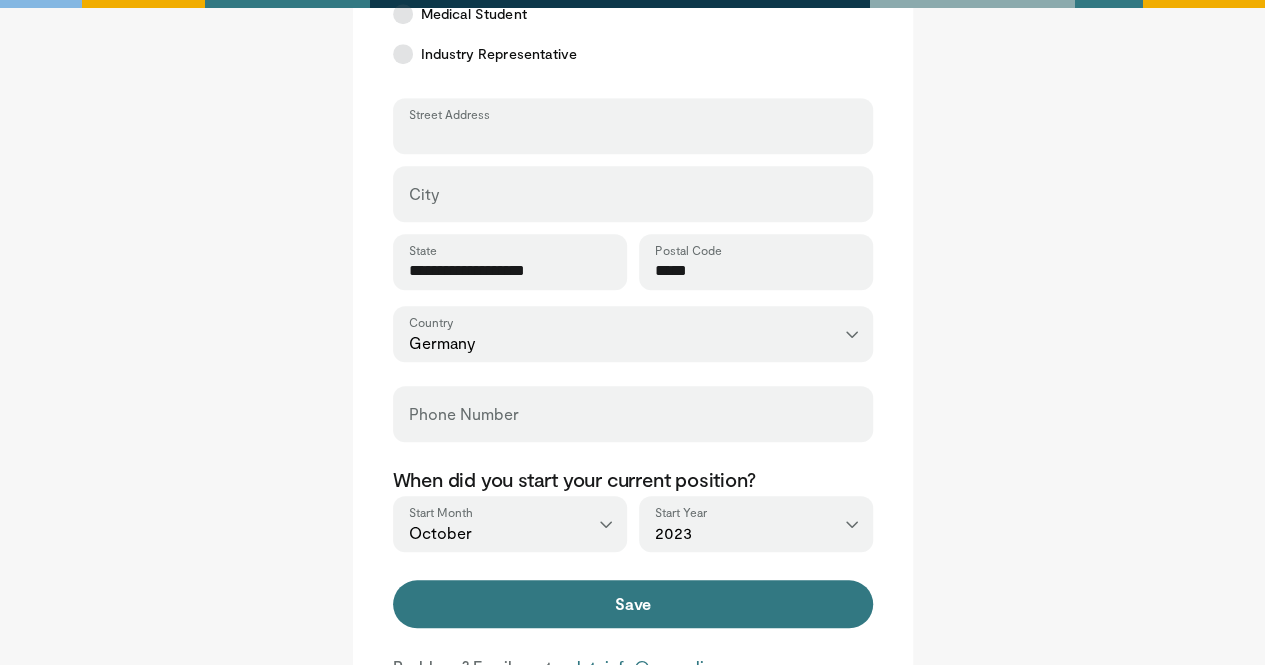 click on "Street Address" at bounding box center [633, 135] 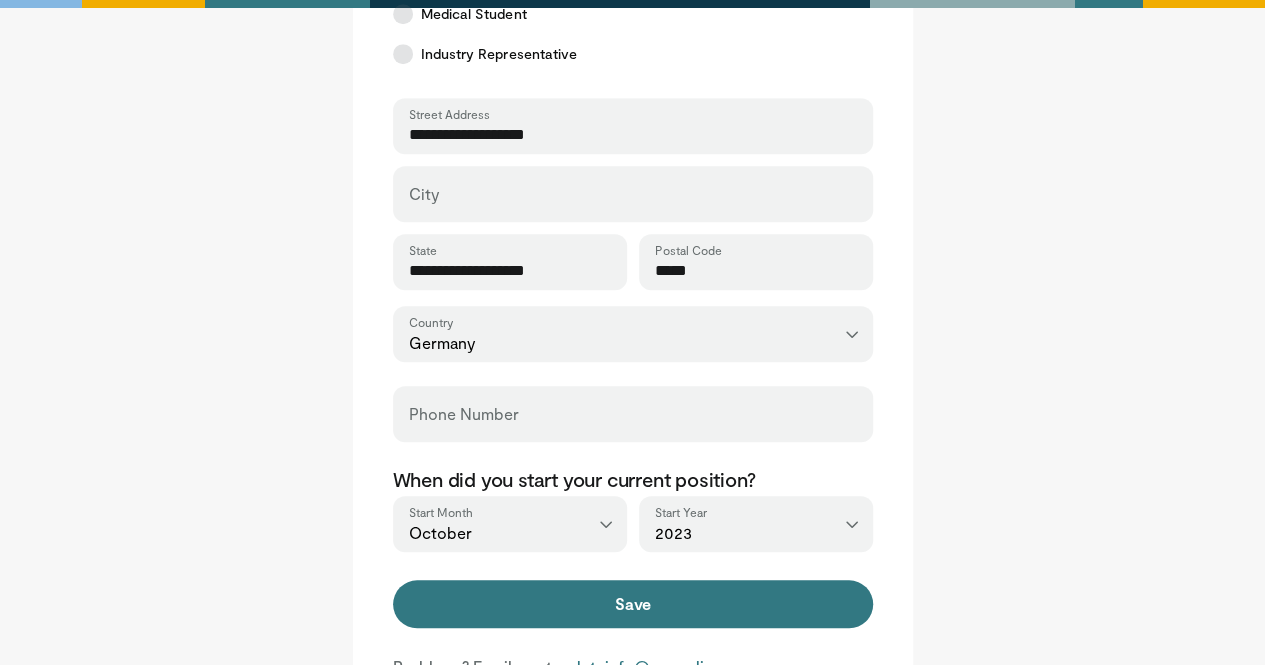 type on "**********" 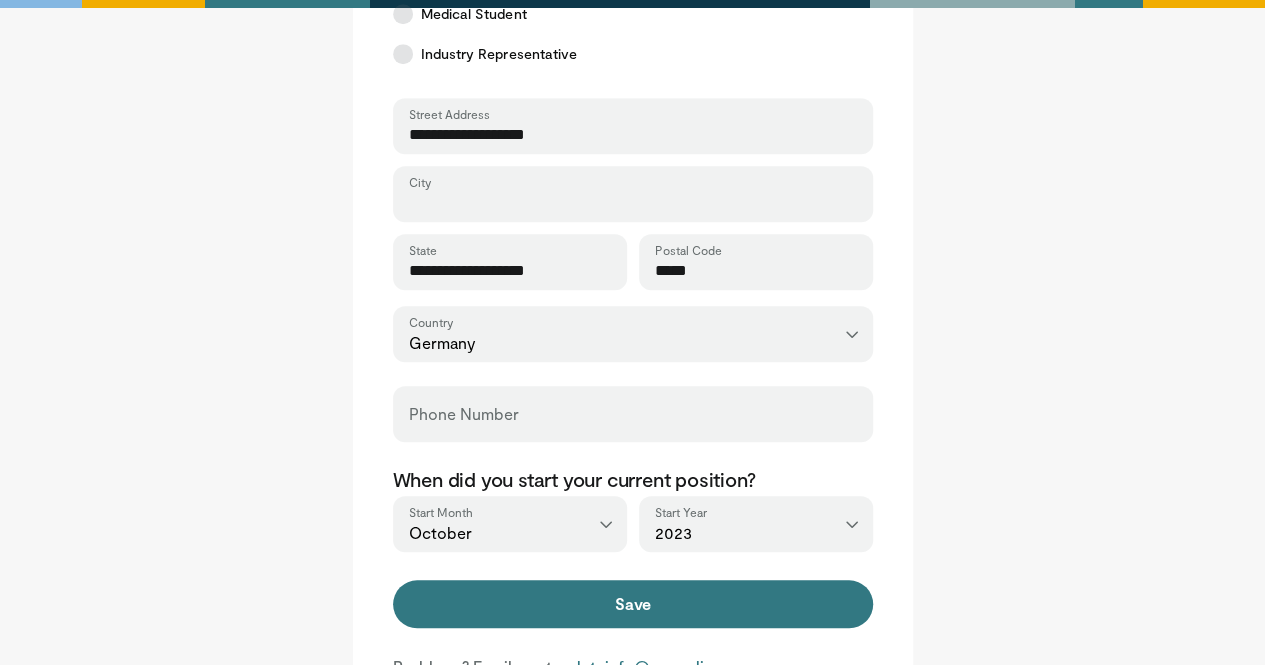 click on "City" at bounding box center (633, 203) 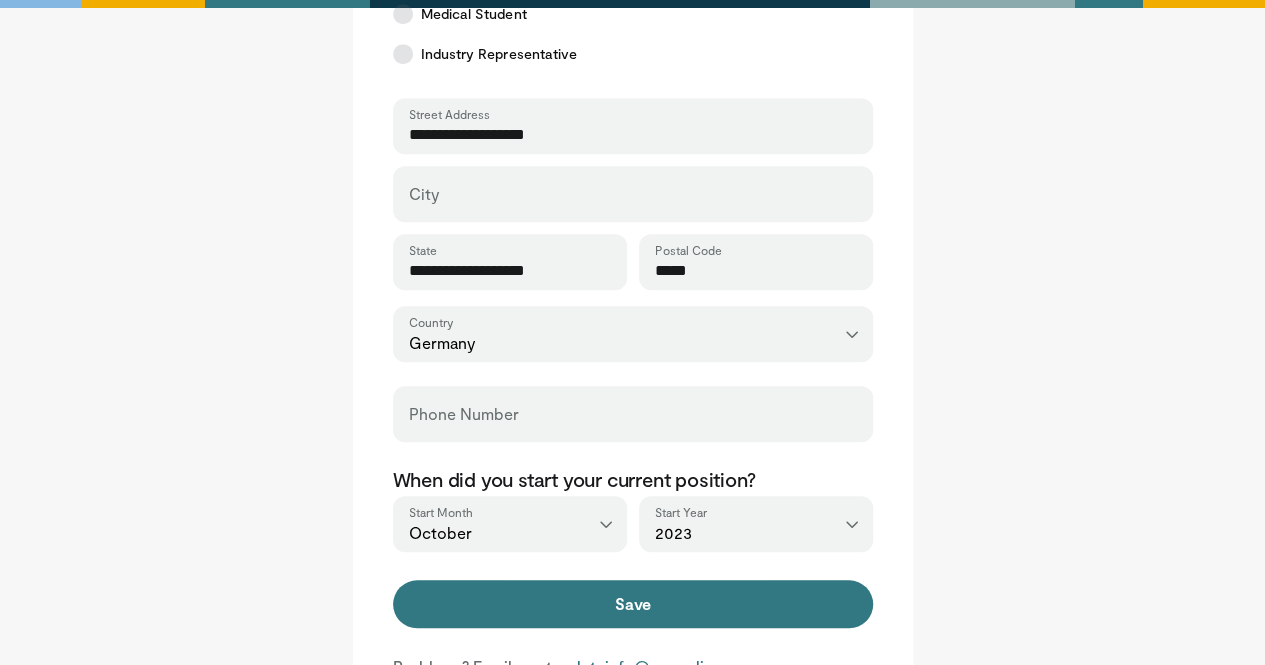 click on "**********" at bounding box center [633, 135] 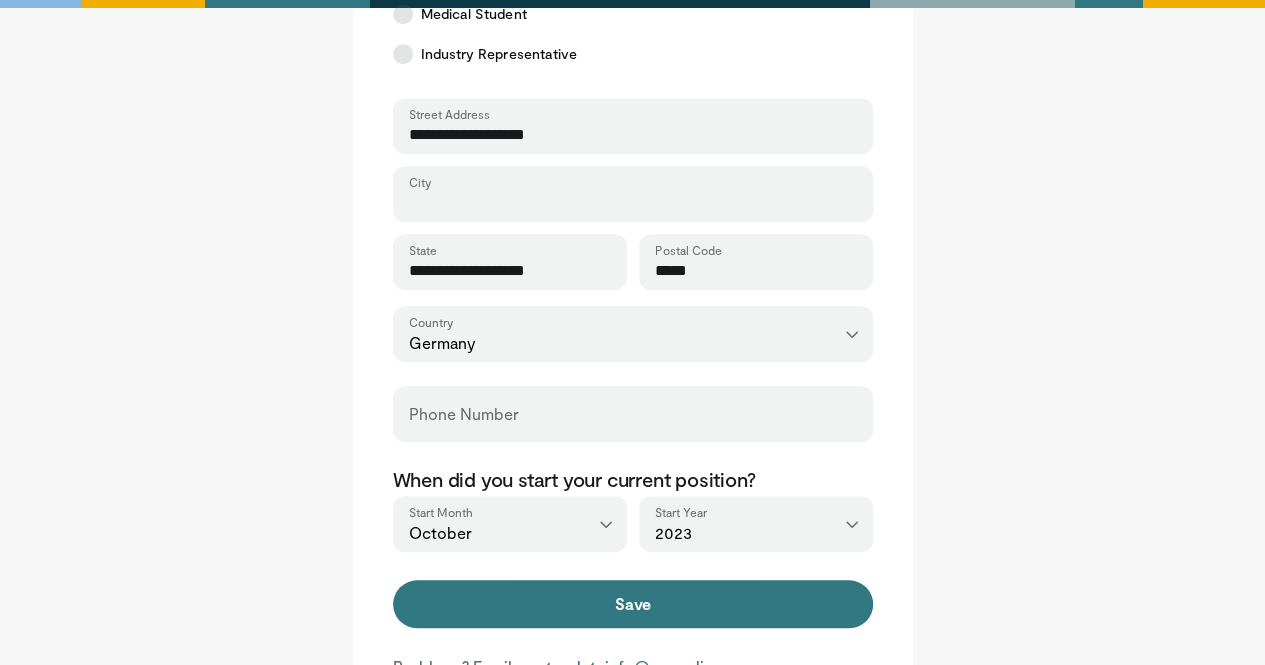 click on "City" at bounding box center (633, 203) 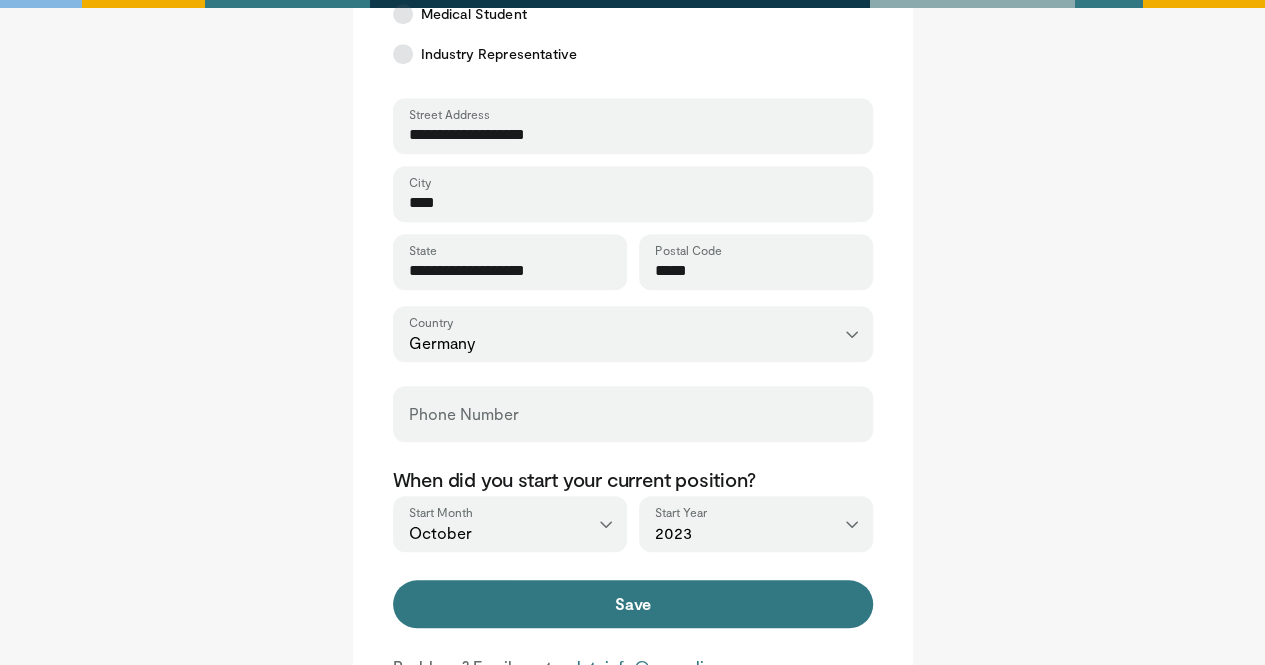 type on "****" 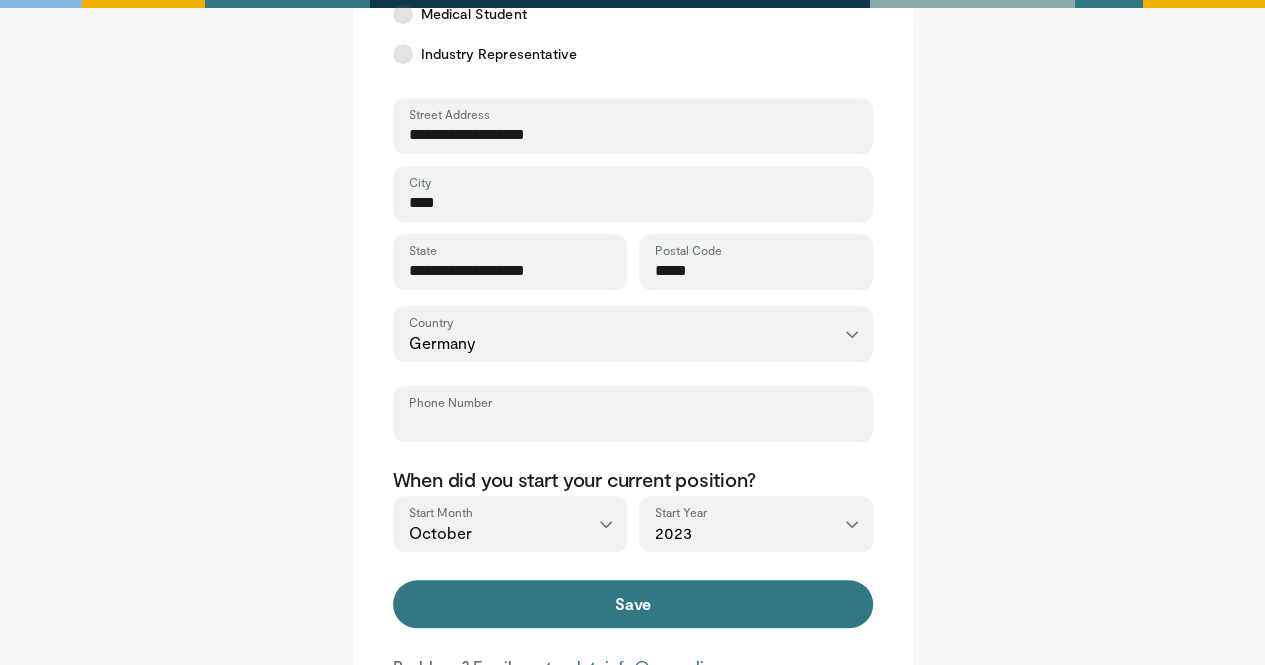 click on "Phone Number" at bounding box center (633, 423) 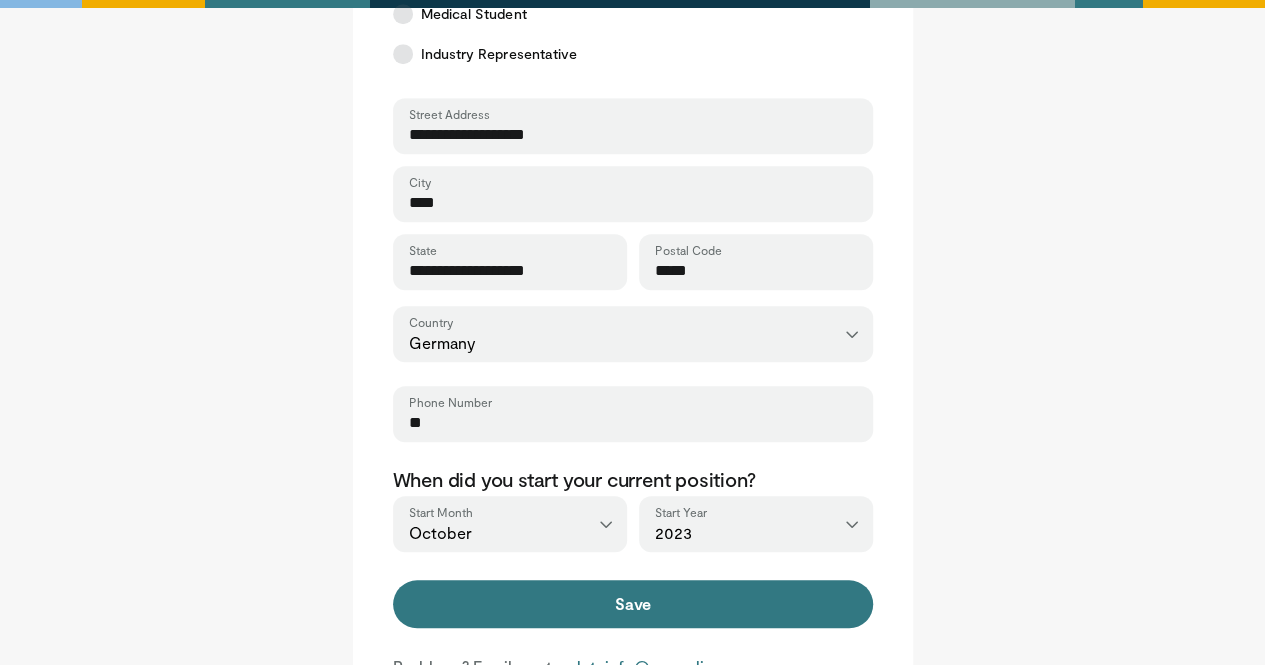type on "**********" 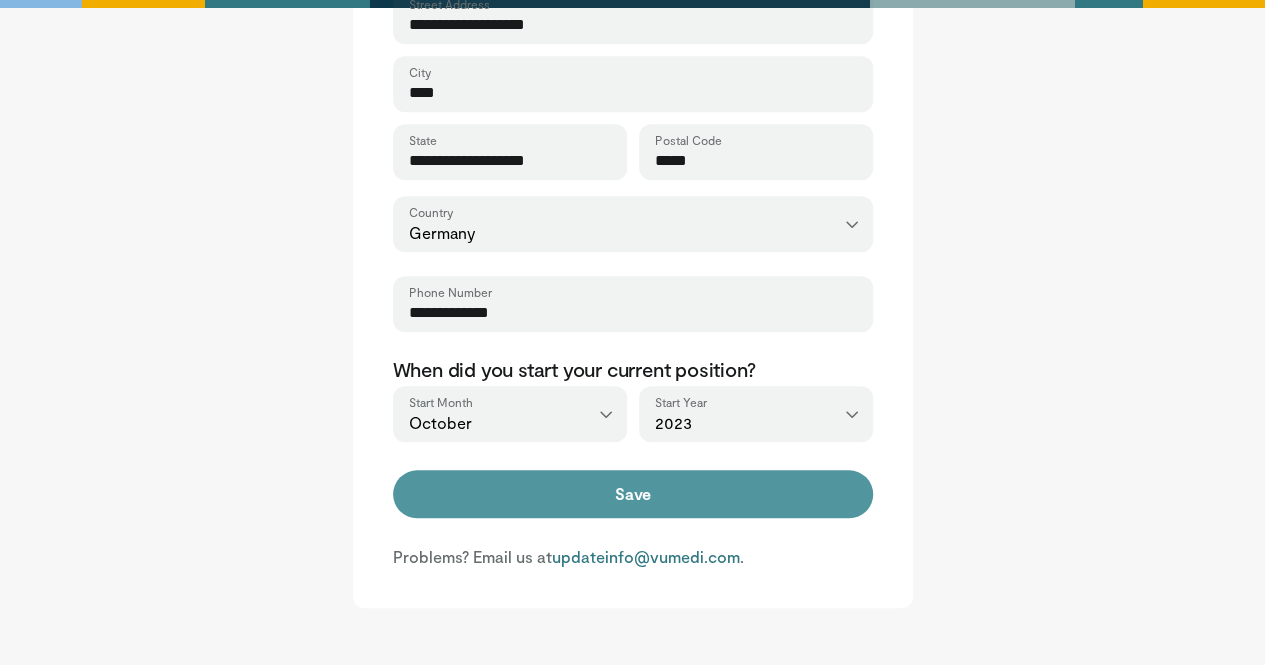 scroll, scrollTop: 763, scrollLeft: 0, axis: vertical 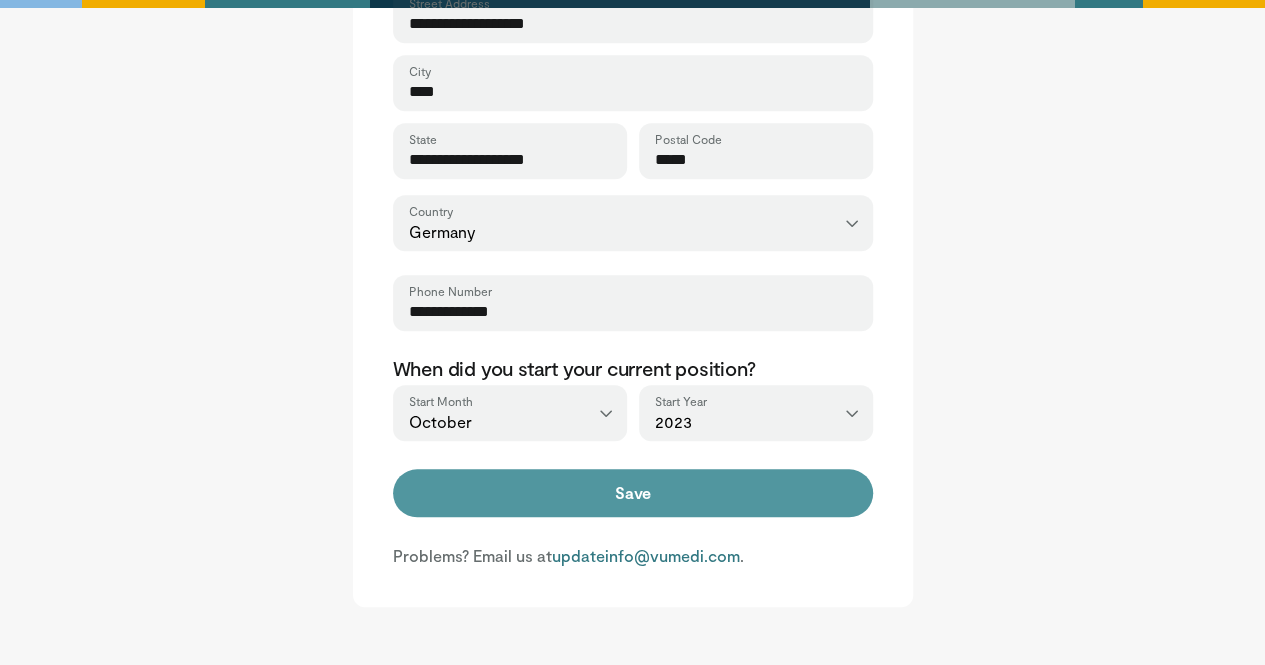 click on "Save" at bounding box center [633, 493] 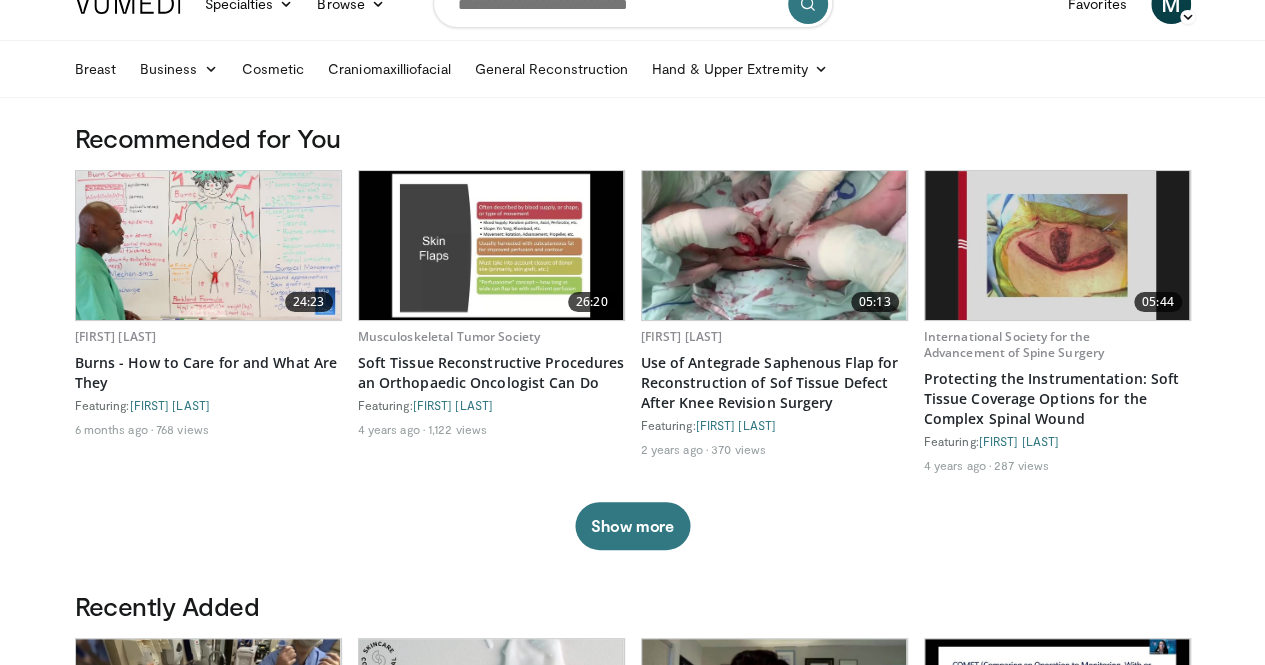 scroll, scrollTop: 0, scrollLeft: 0, axis: both 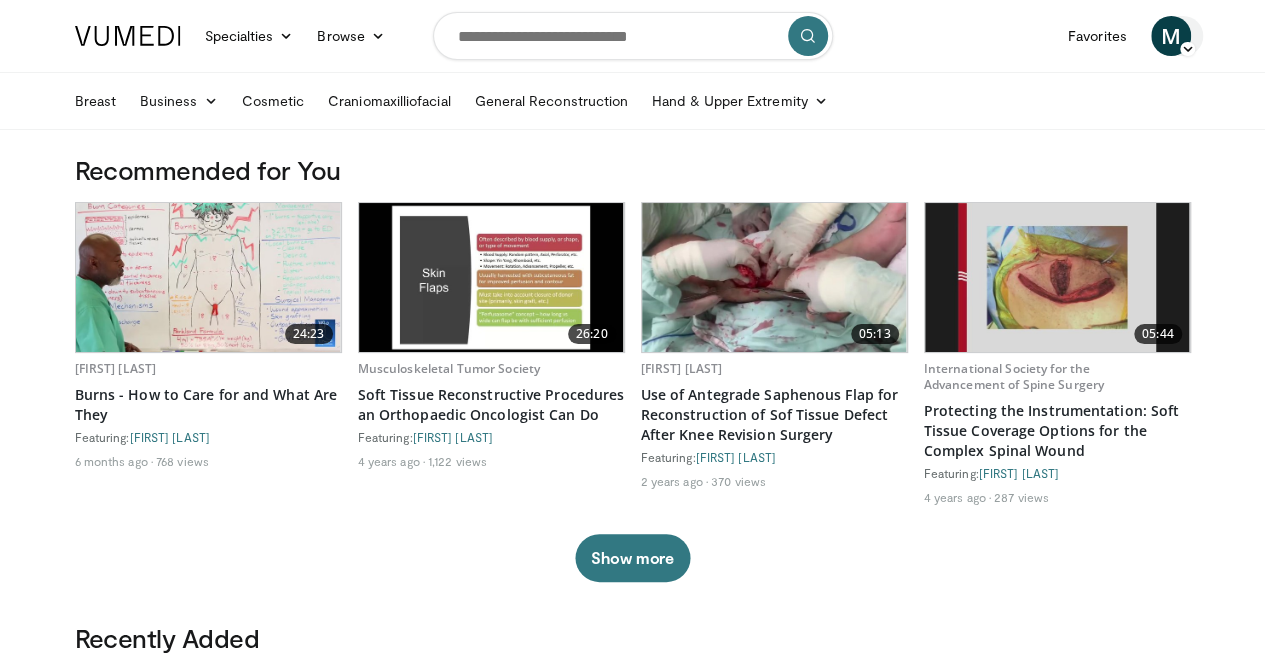 click on "M" at bounding box center [1171, 36] 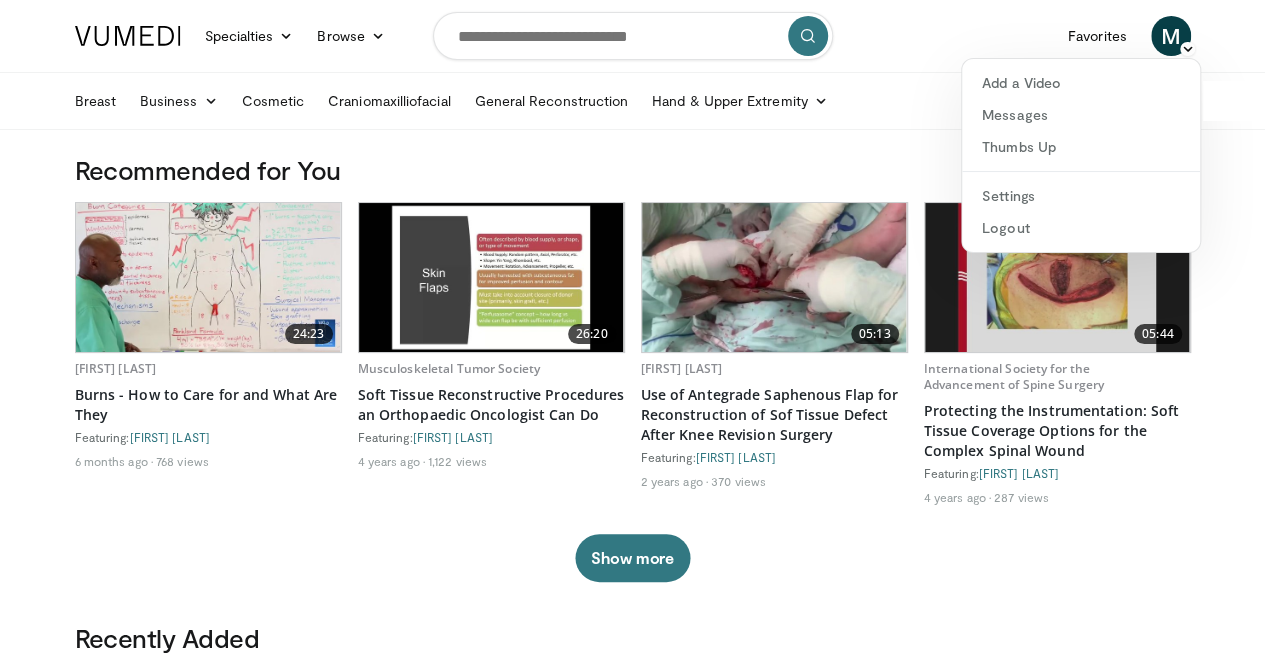 click on "Specialties
Adult & Family Medicine
Allergy, Asthma, Immunology
Anesthesiology
Cardiology
Dental
Dermatology
Endocrinology
Gastroenterology & Hepatology
General Surgery
Hematology & Oncology
Infectious Disease
Nephrology
Neurology
Neurosurgery
Obstetrics & Gynecology
Ophthalmology
Oral Maxillofacial
Orthopaedics
Otolaryngology
Pediatrics
Plastic Surgery
Podiatry
Psychiatry
Pulmonology
Radiation Oncology
Radiology
Rheumatology
Urology
Browse
M" at bounding box center (633, 36) 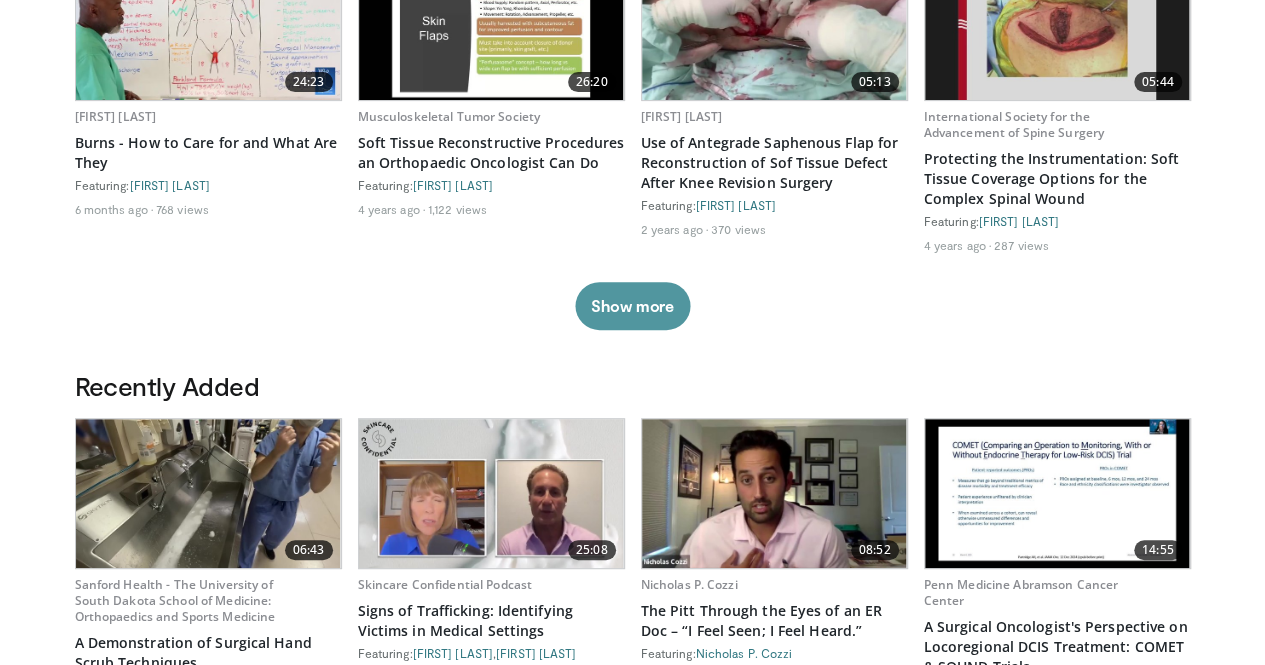 scroll, scrollTop: 250, scrollLeft: 0, axis: vertical 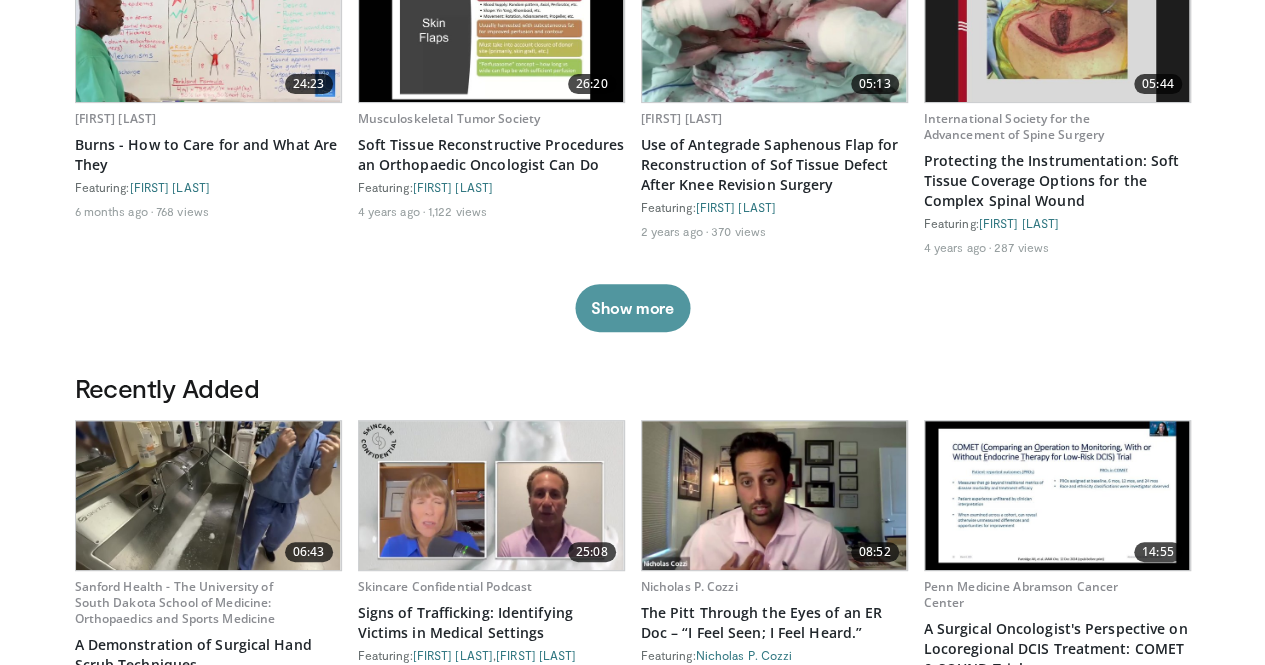click on "Show more" at bounding box center [632, 308] 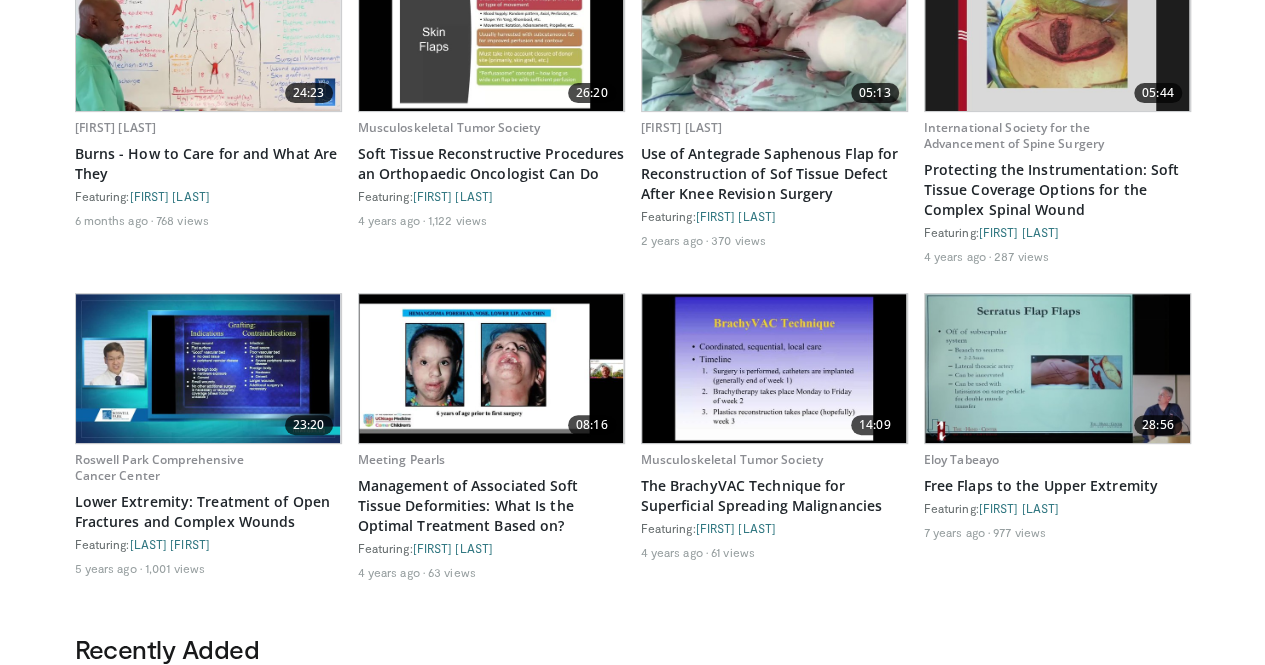 scroll, scrollTop: 0, scrollLeft: 0, axis: both 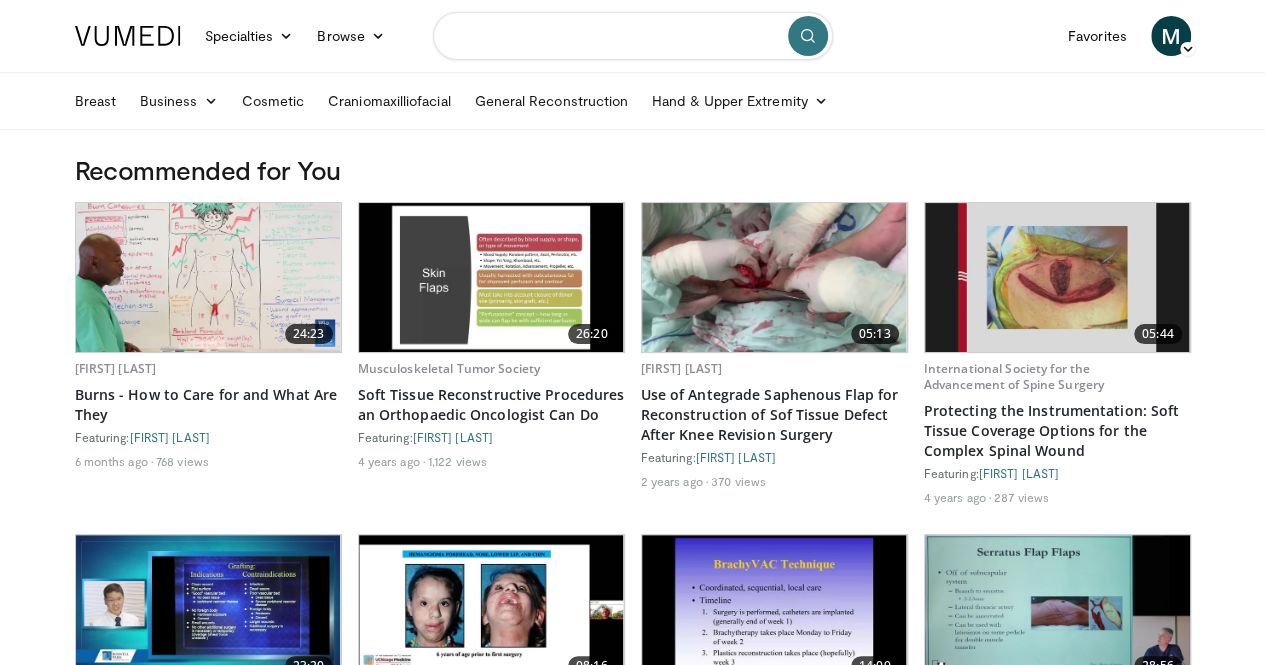 click at bounding box center (633, 36) 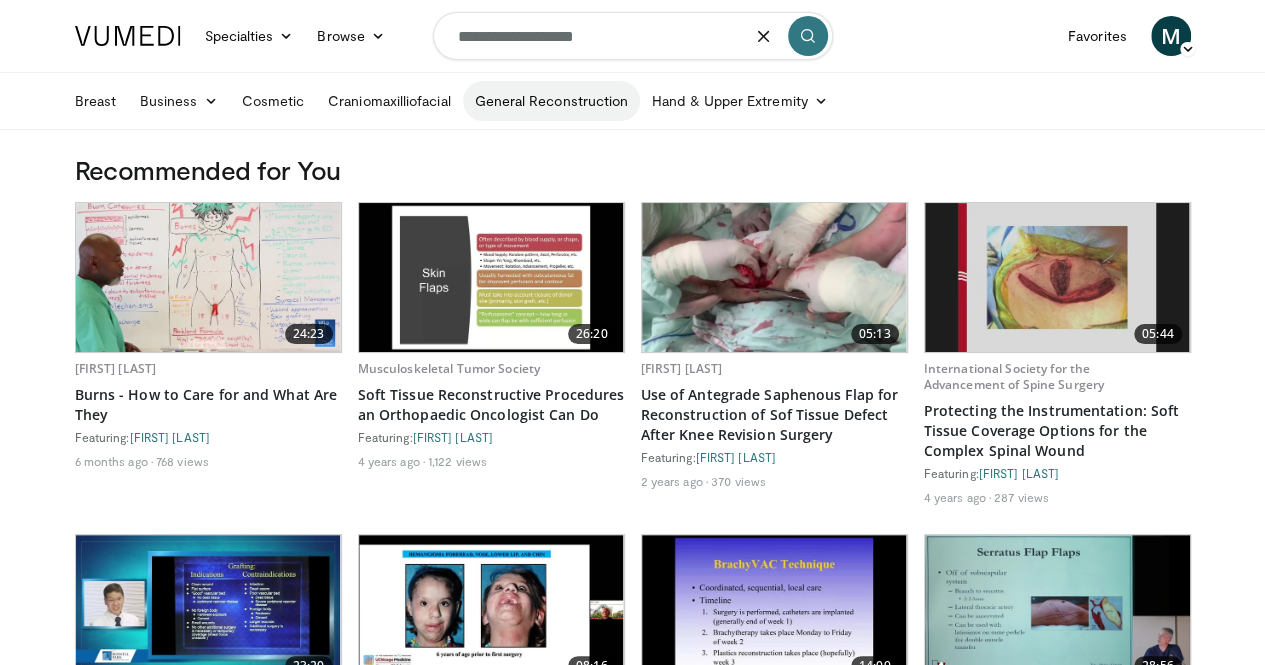 type on "**********" 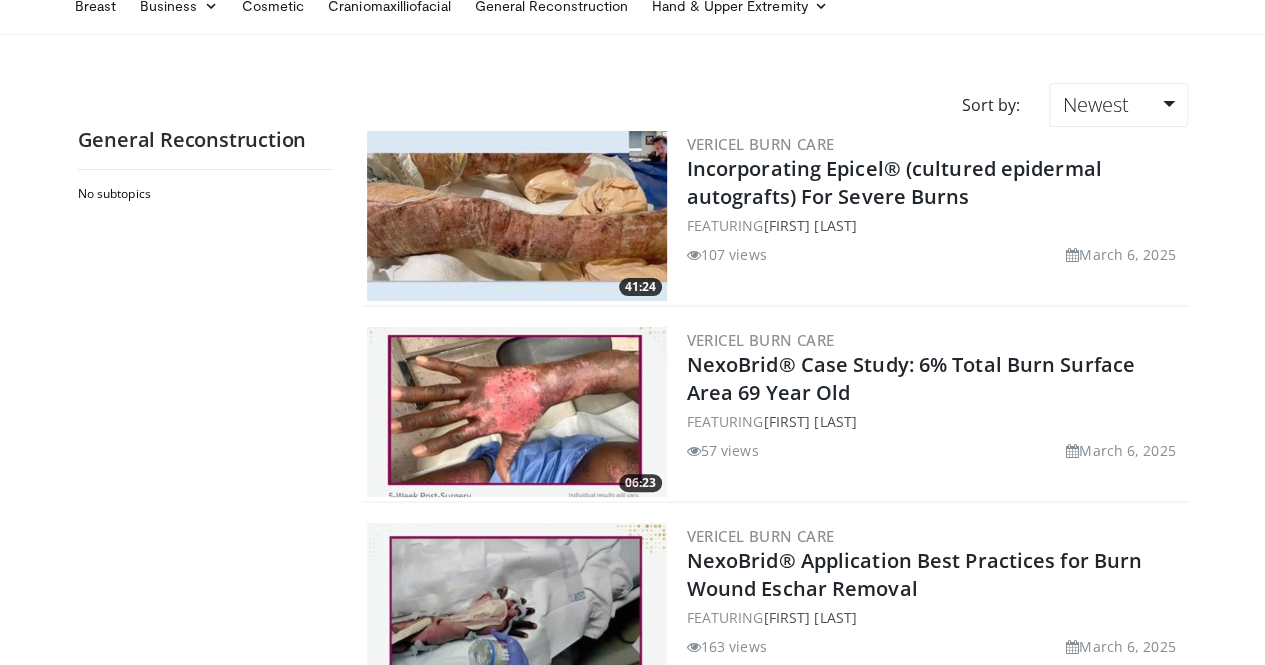 scroll, scrollTop: 0, scrollLeft: 0, axis: both 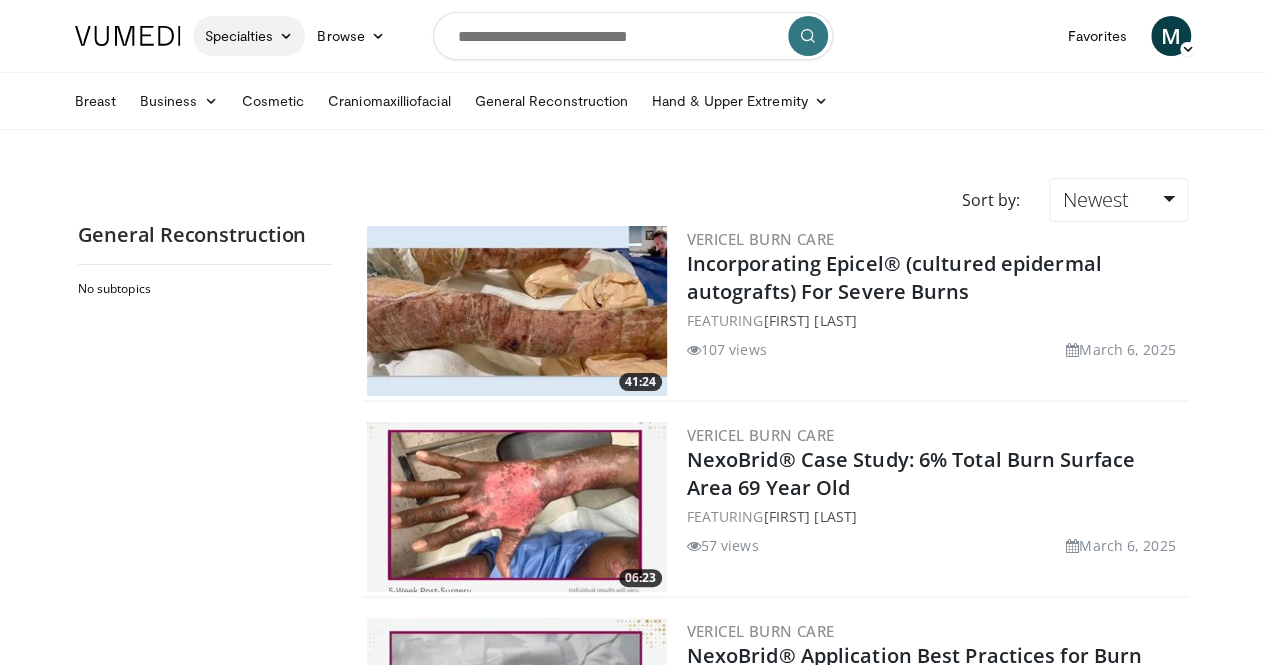 click at bounding box center (286, 36) 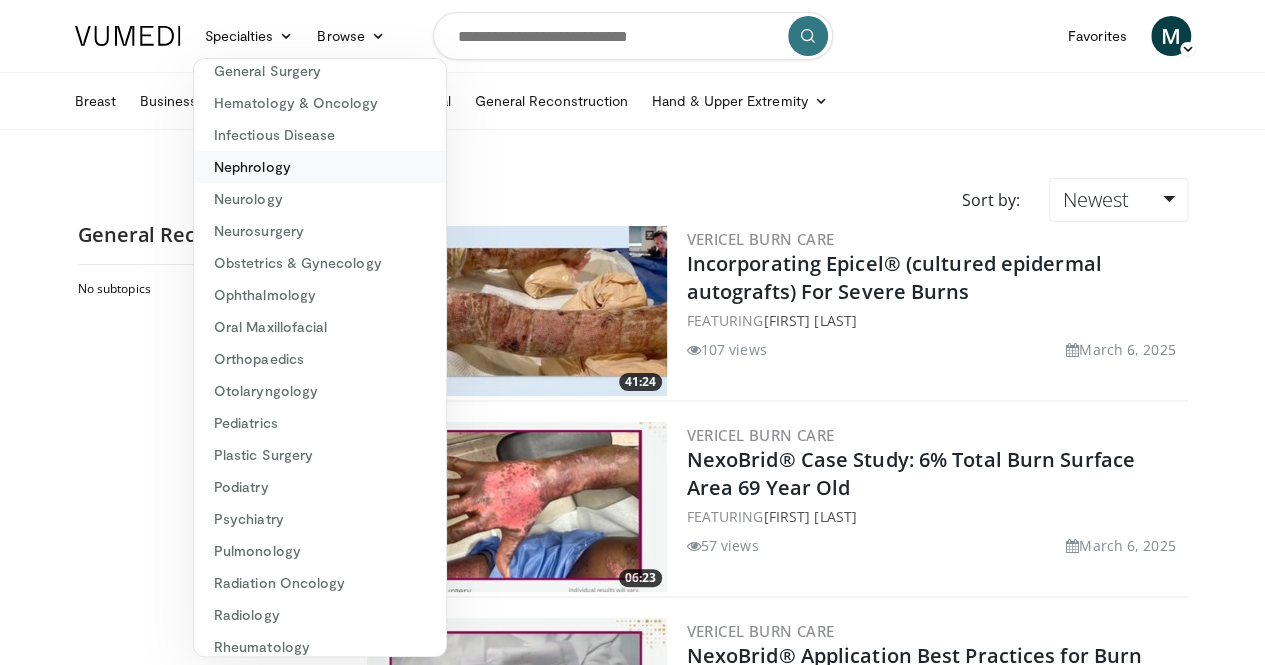 scroll, scrollTop: 314, scrollLeft: 0, axis: vertical 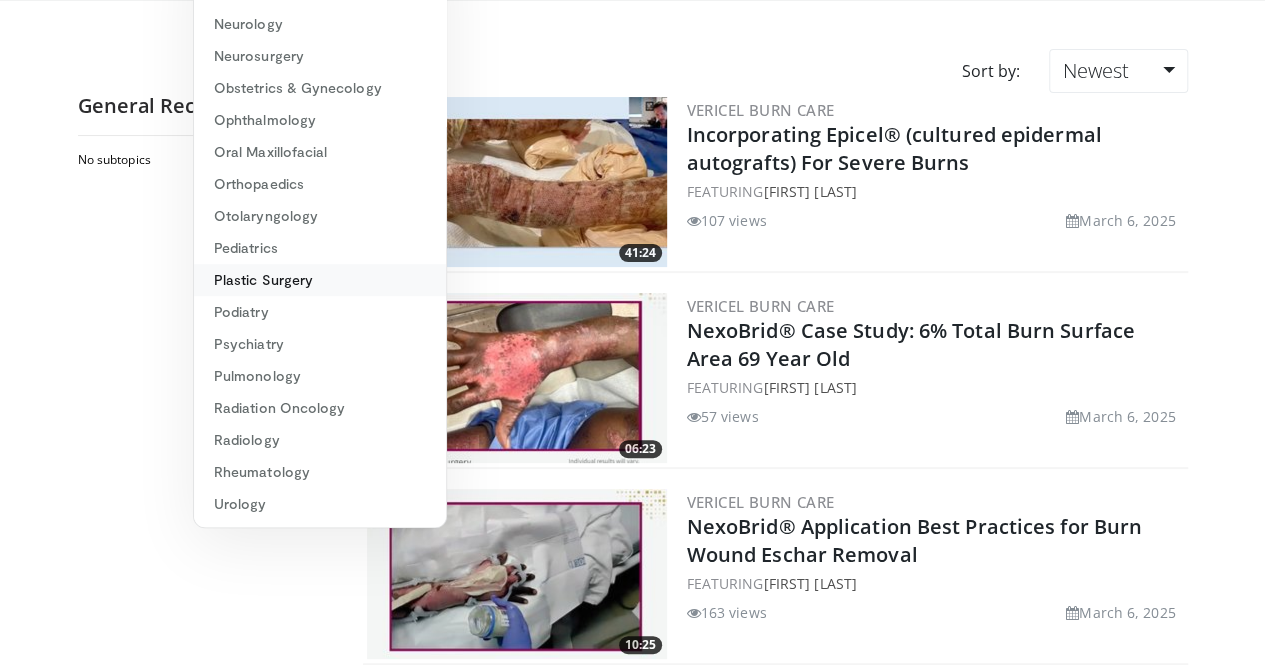click on "Plastic Surgery" at bounding box center (320, 280) 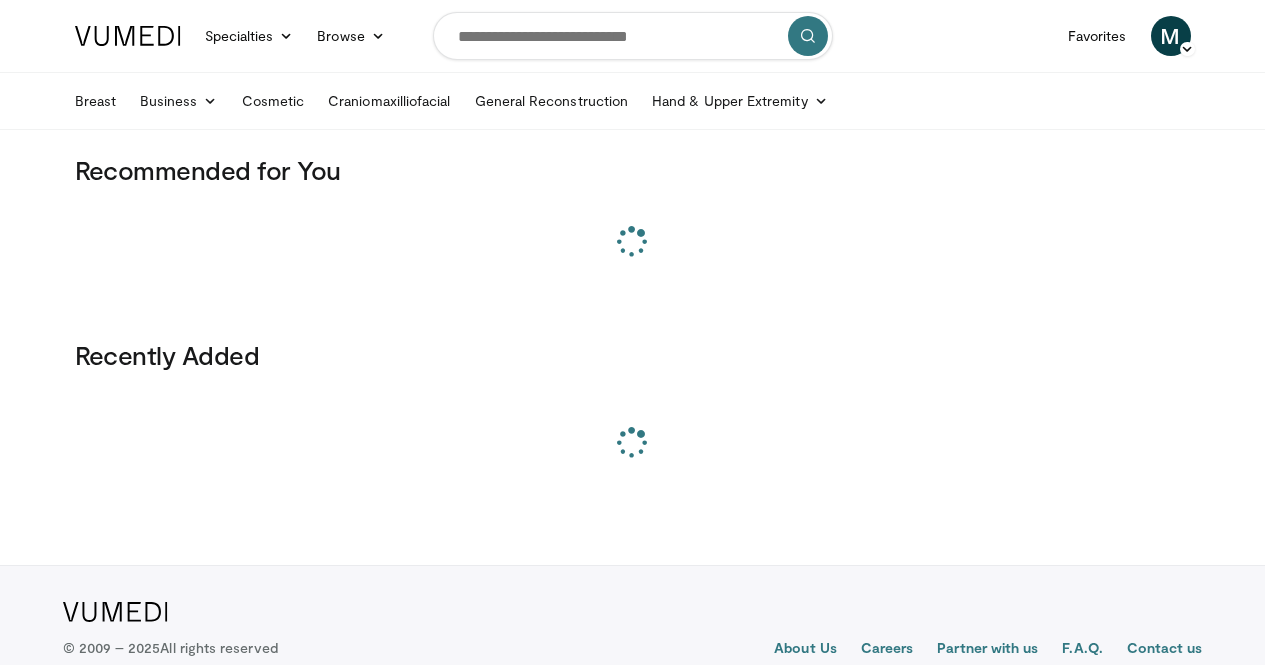 scroll, scrollTop: 0, scrollLeft: 0, axis: both 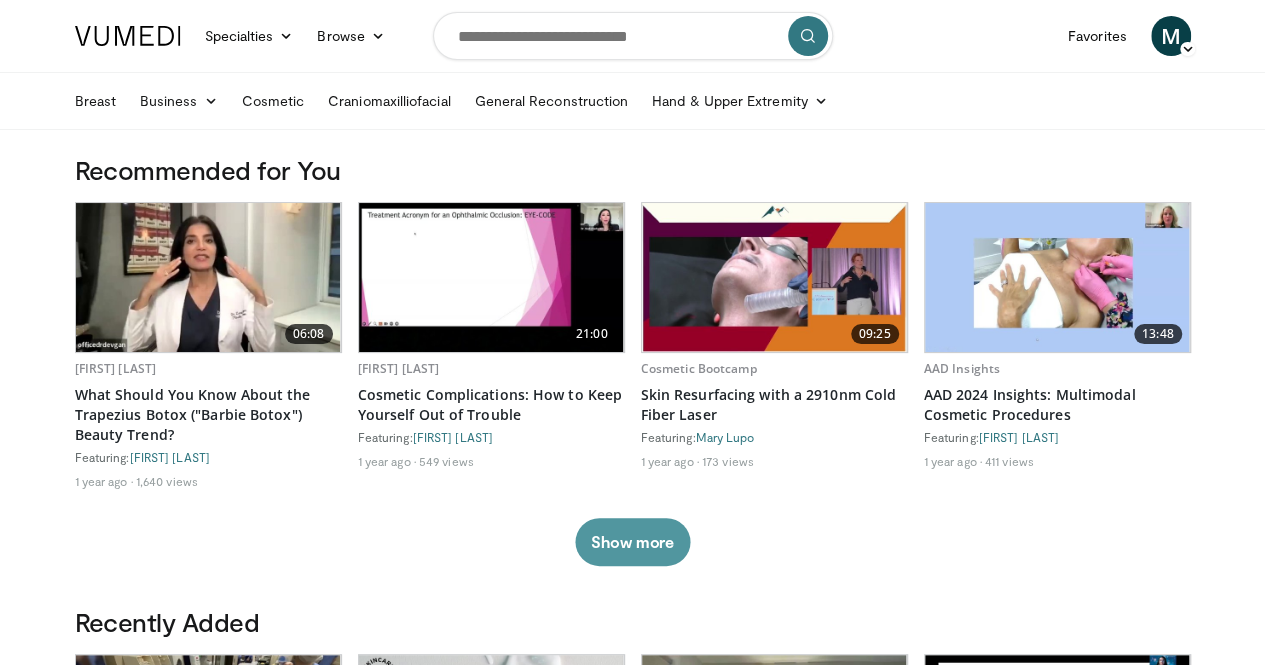 click on "Show more" at bounding box center [632, 542] 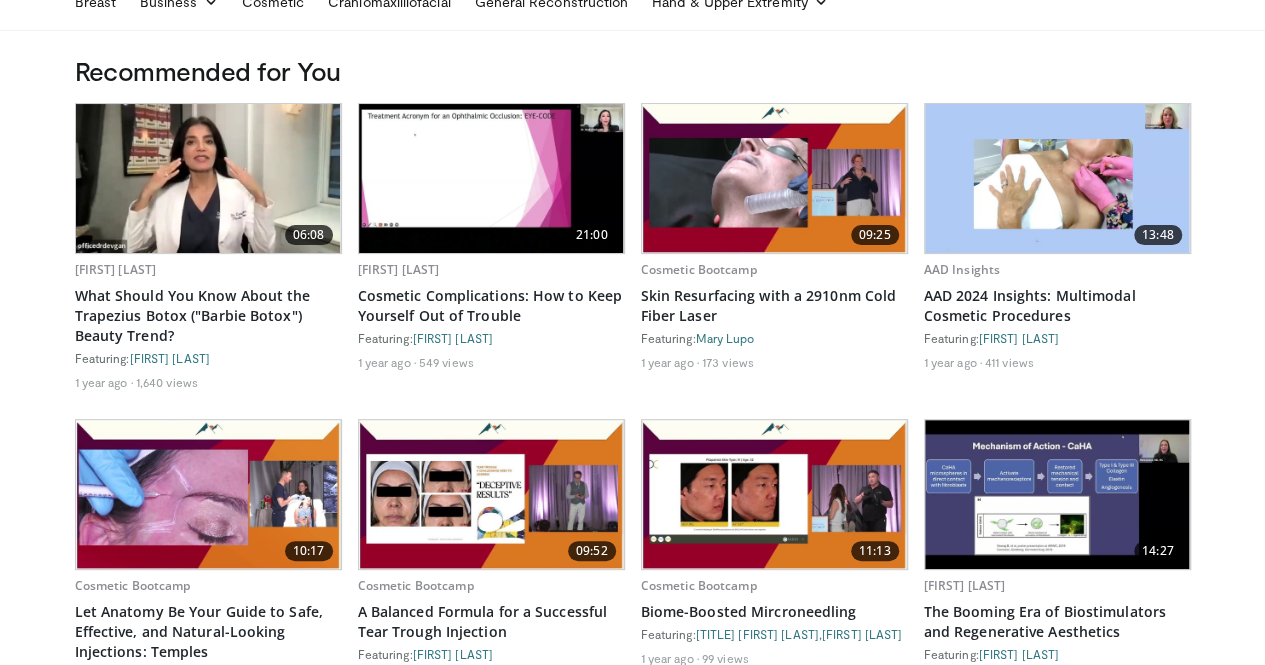 scroll, scrollTop: 0, scrollLeft: 0, axis: both 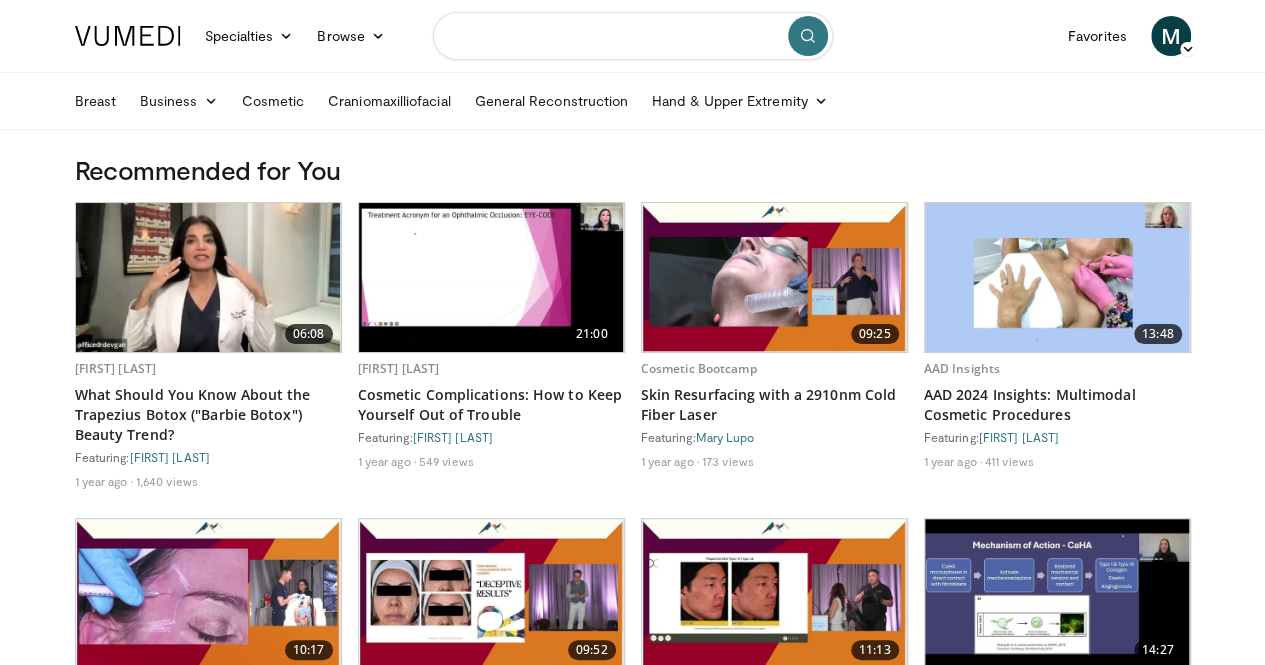 click at bounding box center (633, 36) 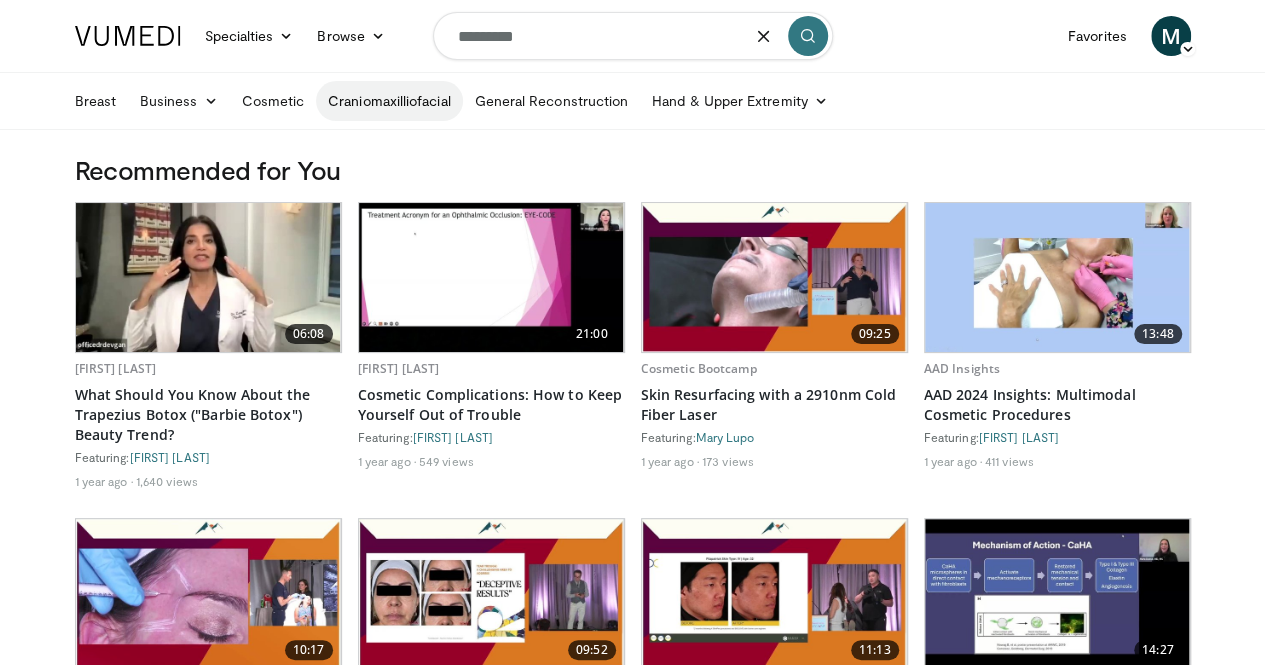 type on "*********" 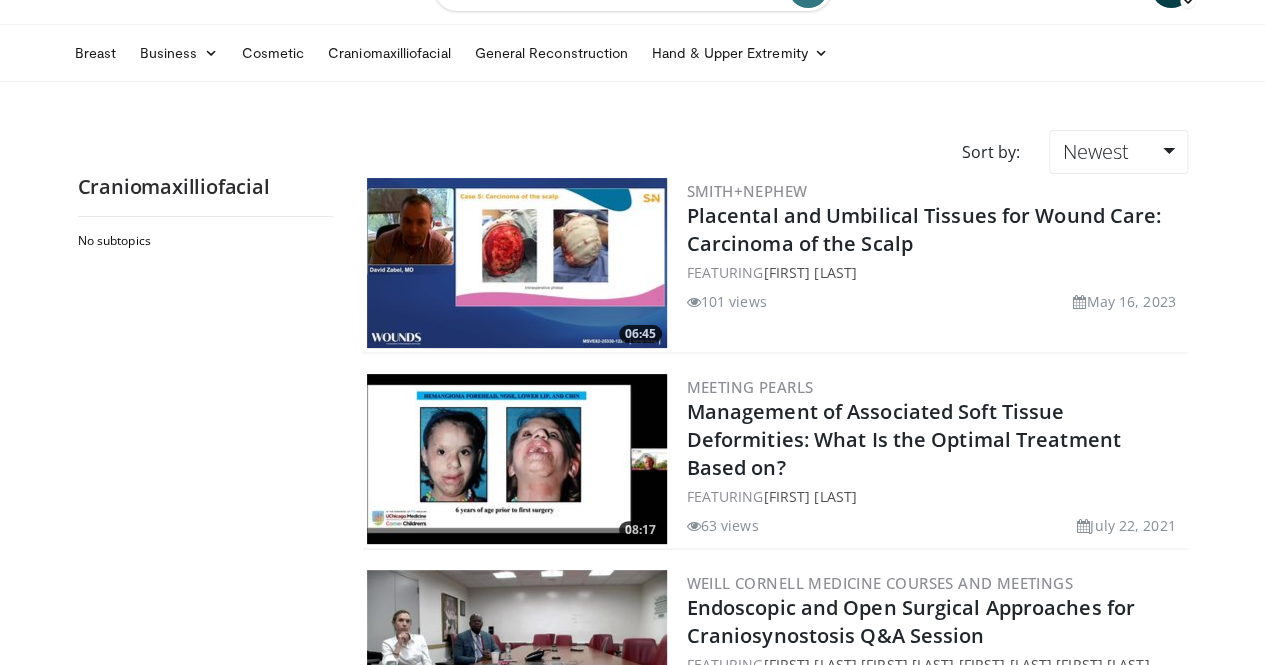 scroll, scrollTop: 0, scrollLeft: 0, axis: both 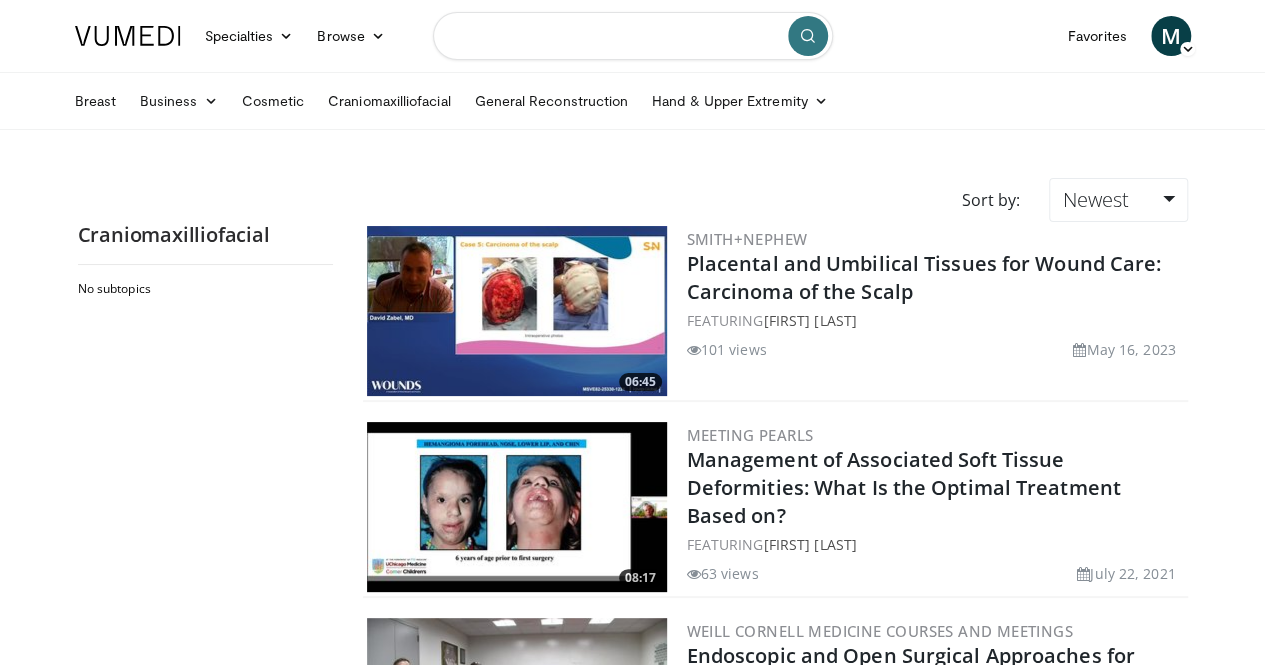 click at bounding box center [633, 36] 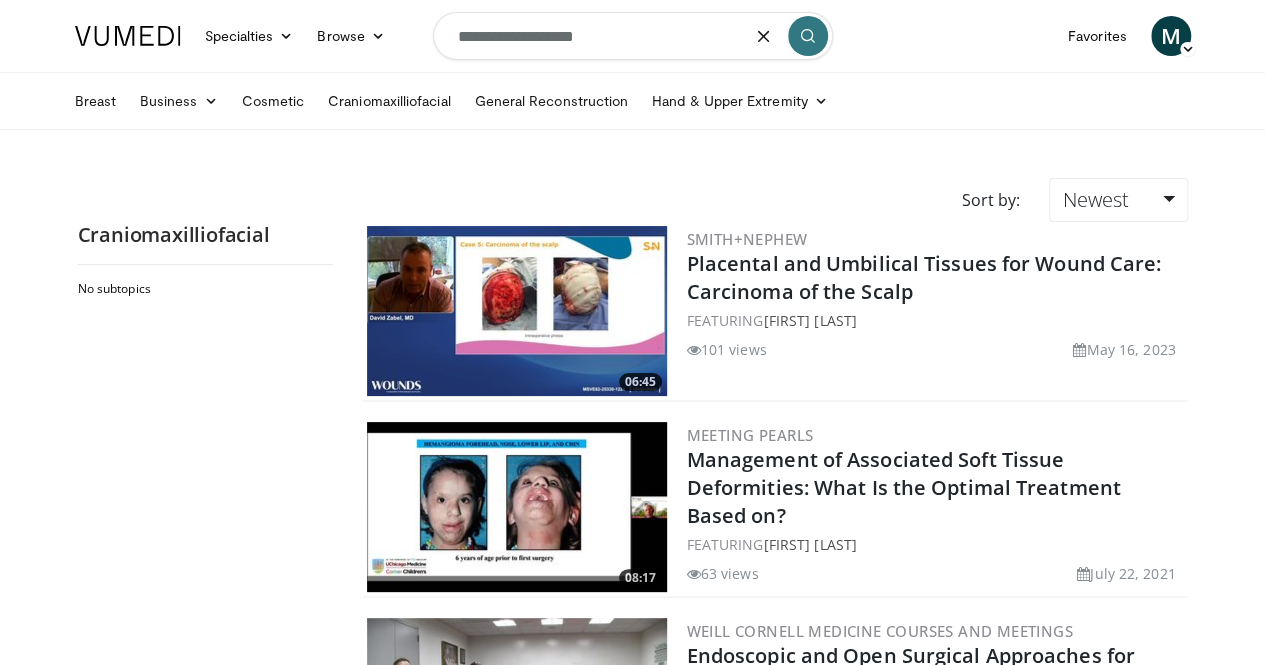 type on "**********" 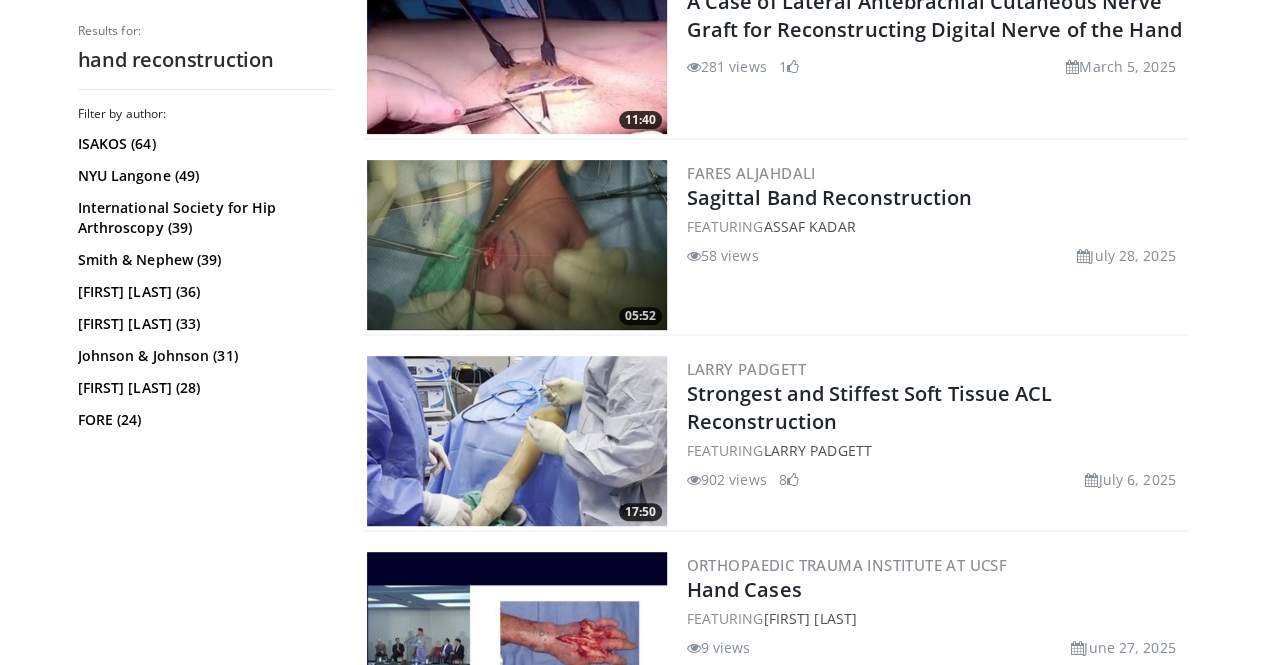 scroll, scrollTop: 0, scrollLeft: 0, axis: both 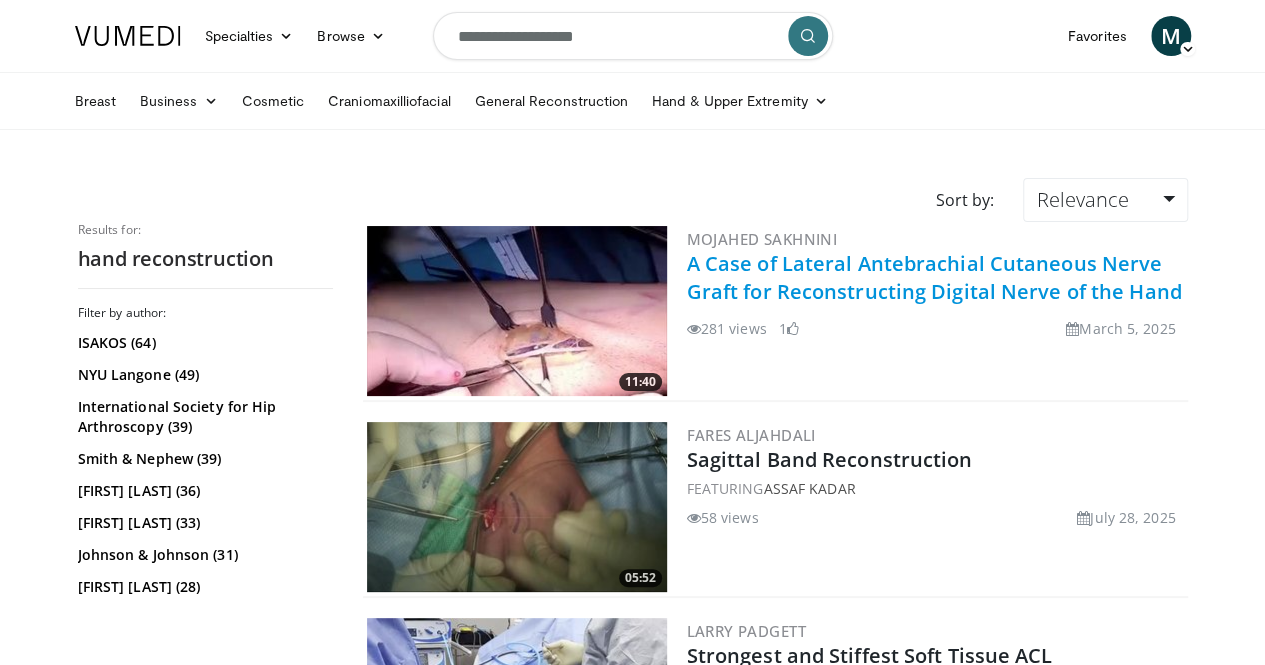 click on "A Case of Lateral Antebrachial Cutaneous Nerve Graft for Reconstructing Digital Nerve of the Hand" at bounding box center (934, 277) 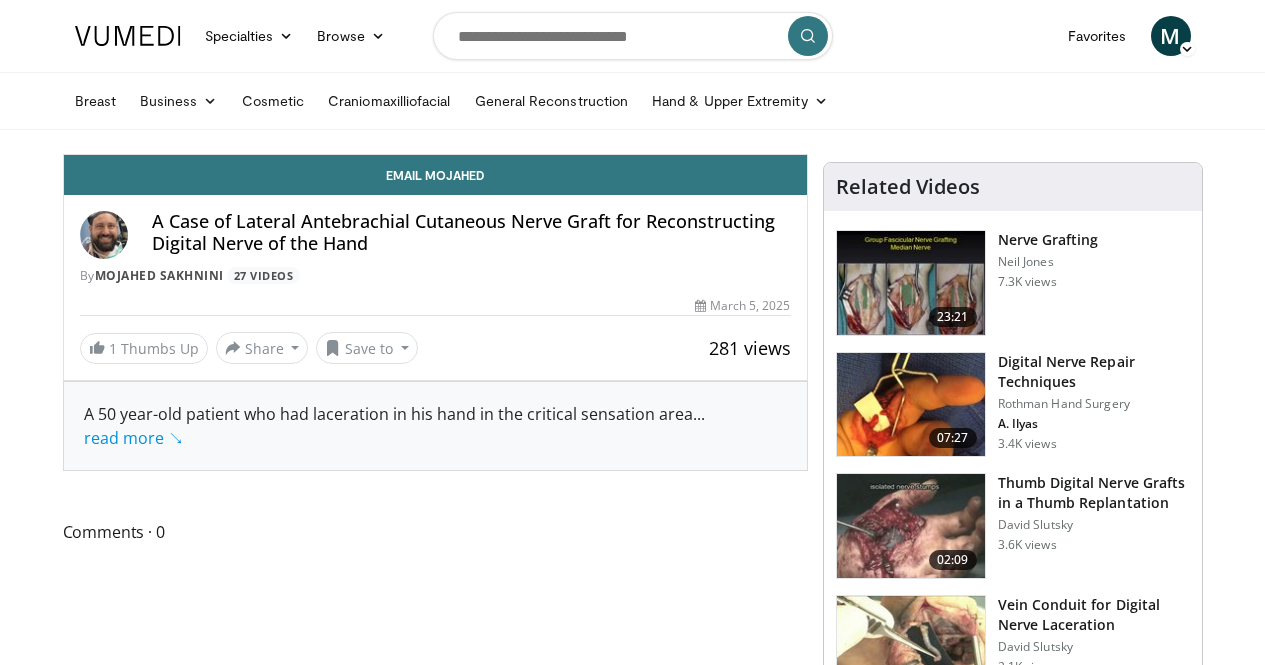 scroll, scrollTop: 0, scrollLeft: 0, axis: both 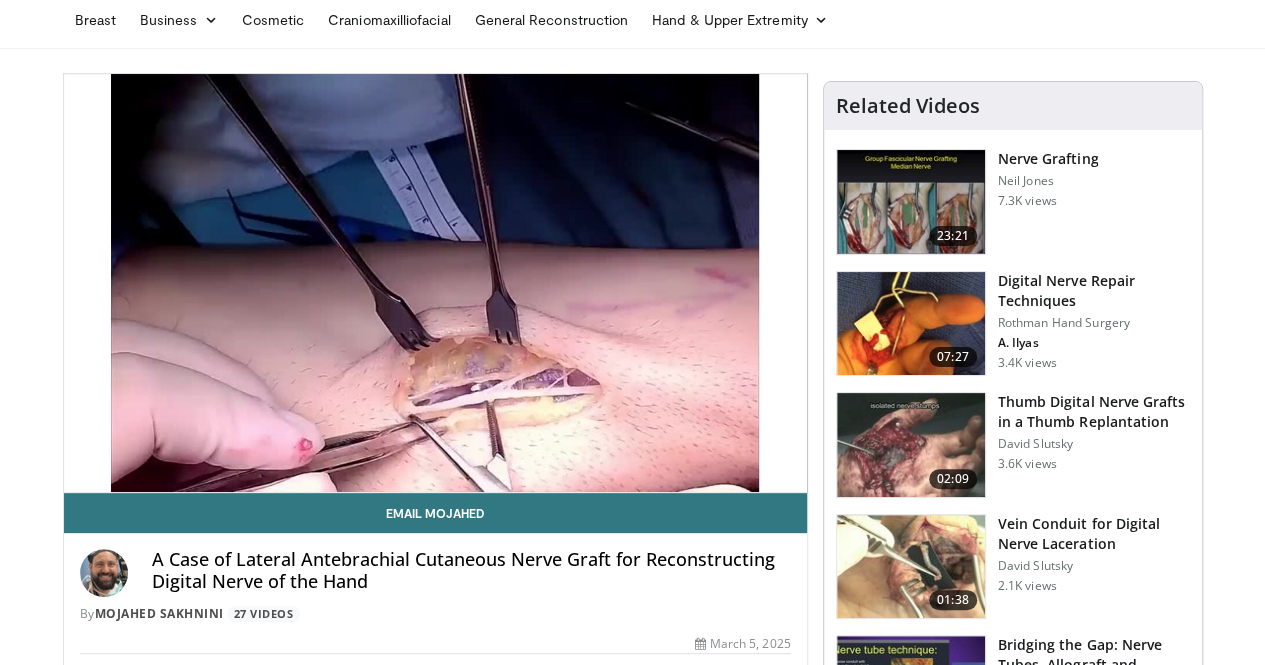 click on "10 seconds
Tap to unmute" at bounding box center (435, 283) 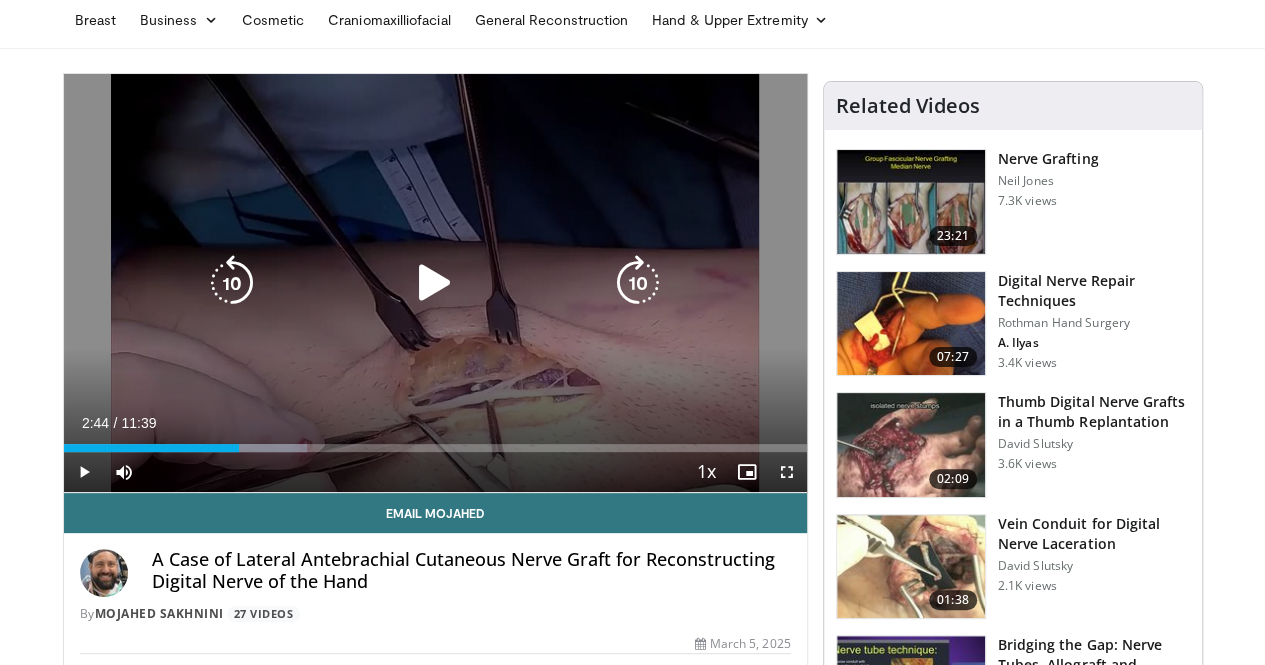 click at bounding box center (435, 283) 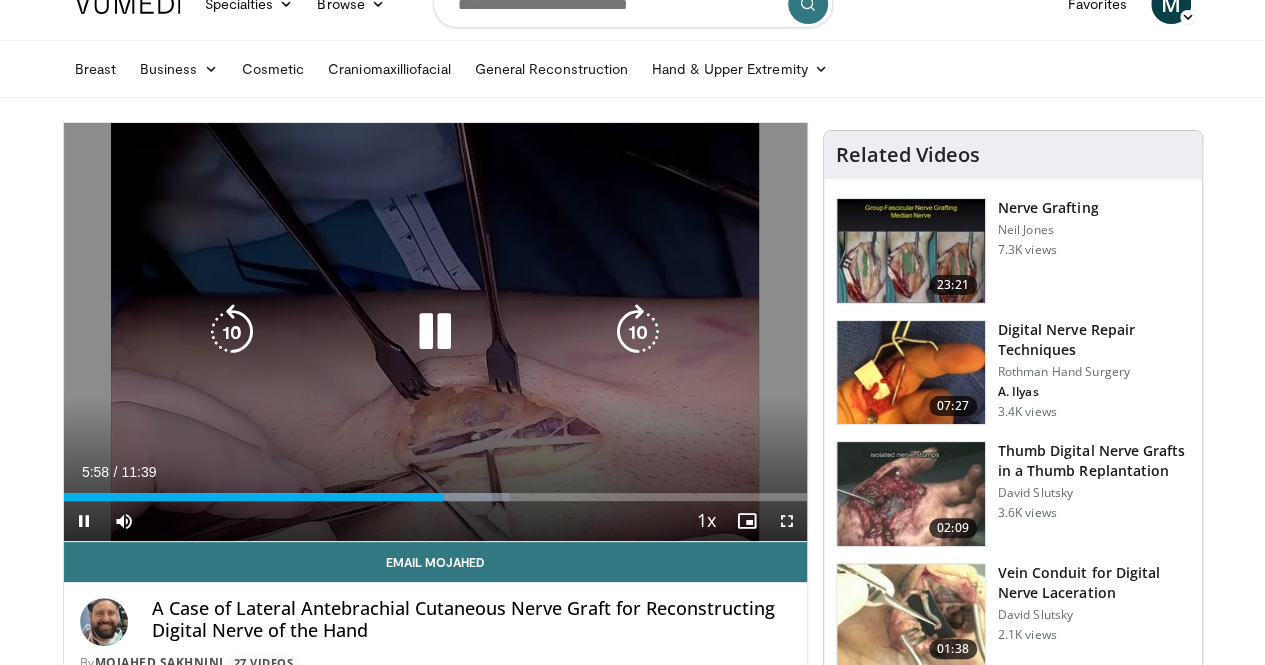 scroll, scrollTop: 31, scrollLeft: 0, axis: vertical 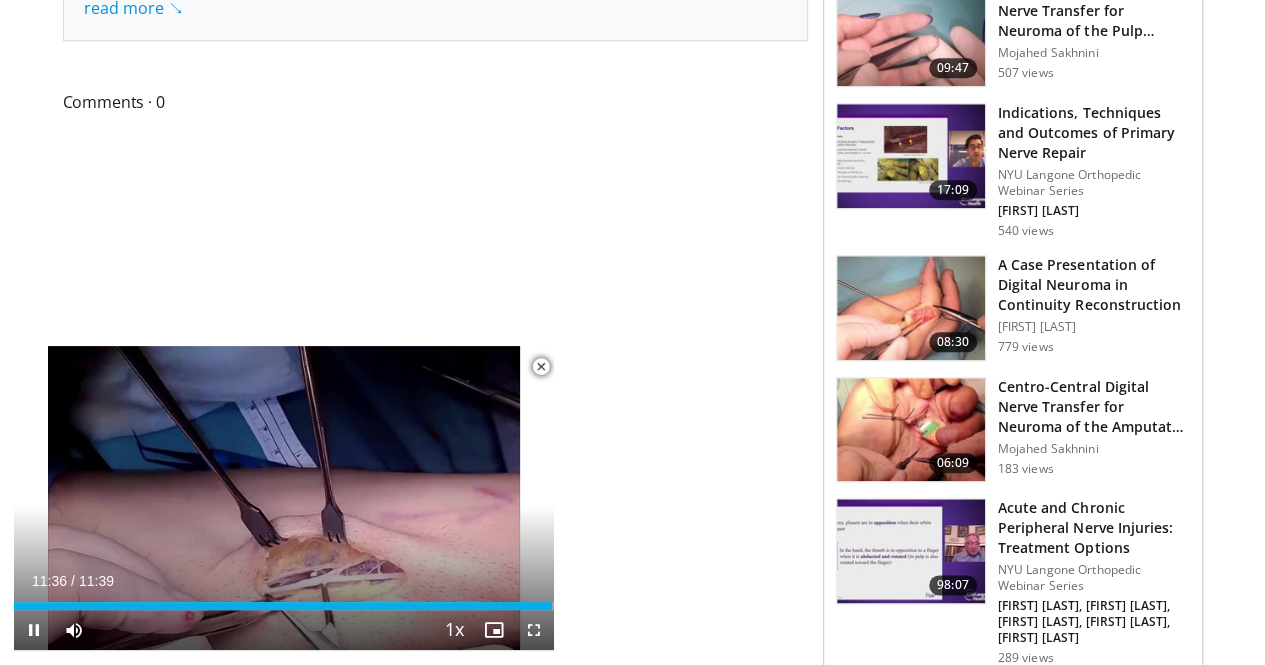 click at bounding box center (541, 367) 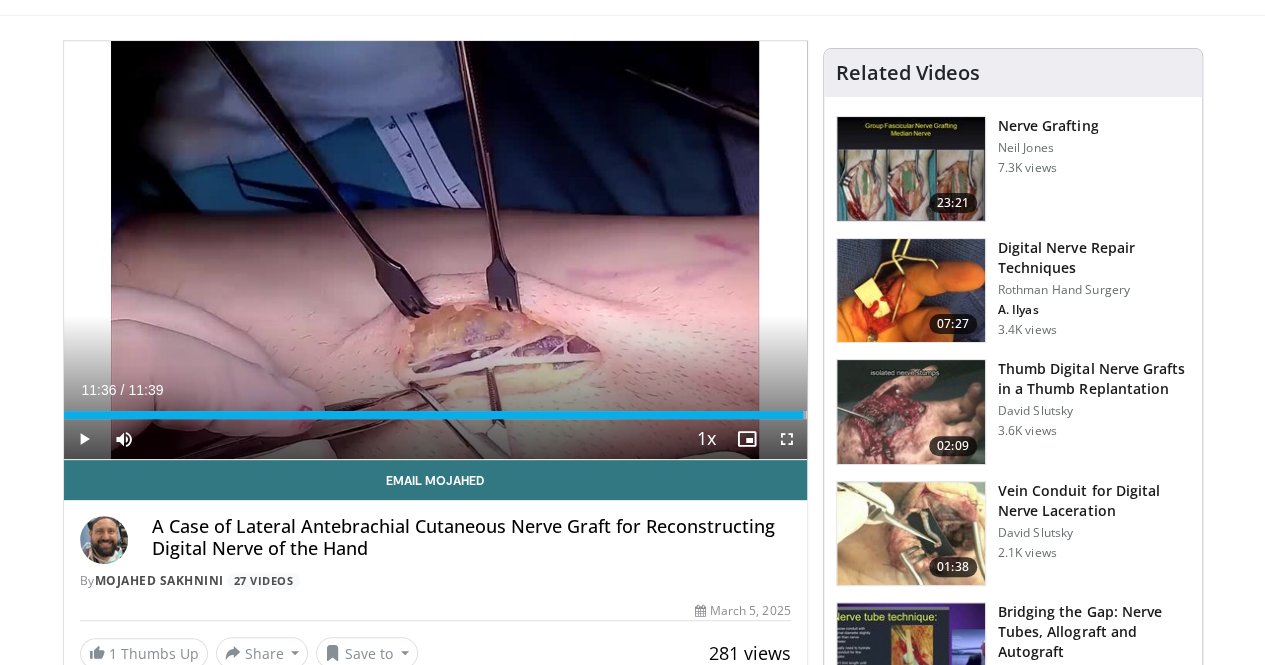 scroll, scrollTop: 0, scrollLeft: 0, axis: both 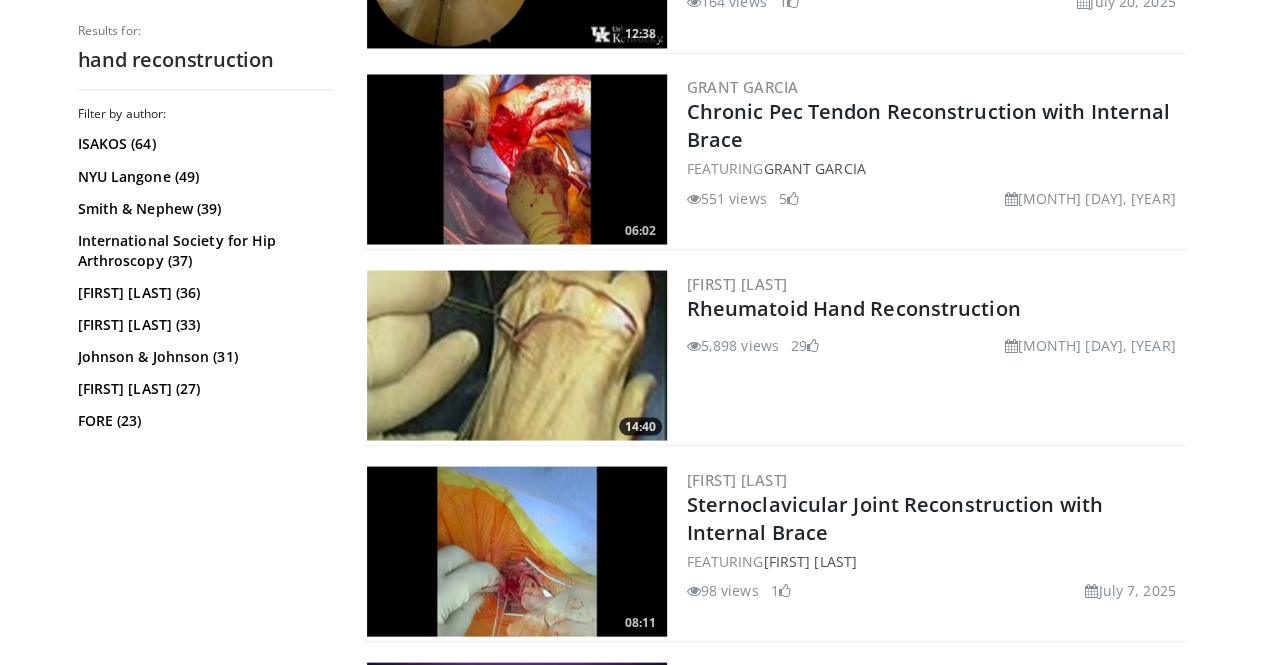 click at bounding box center (517, 355) 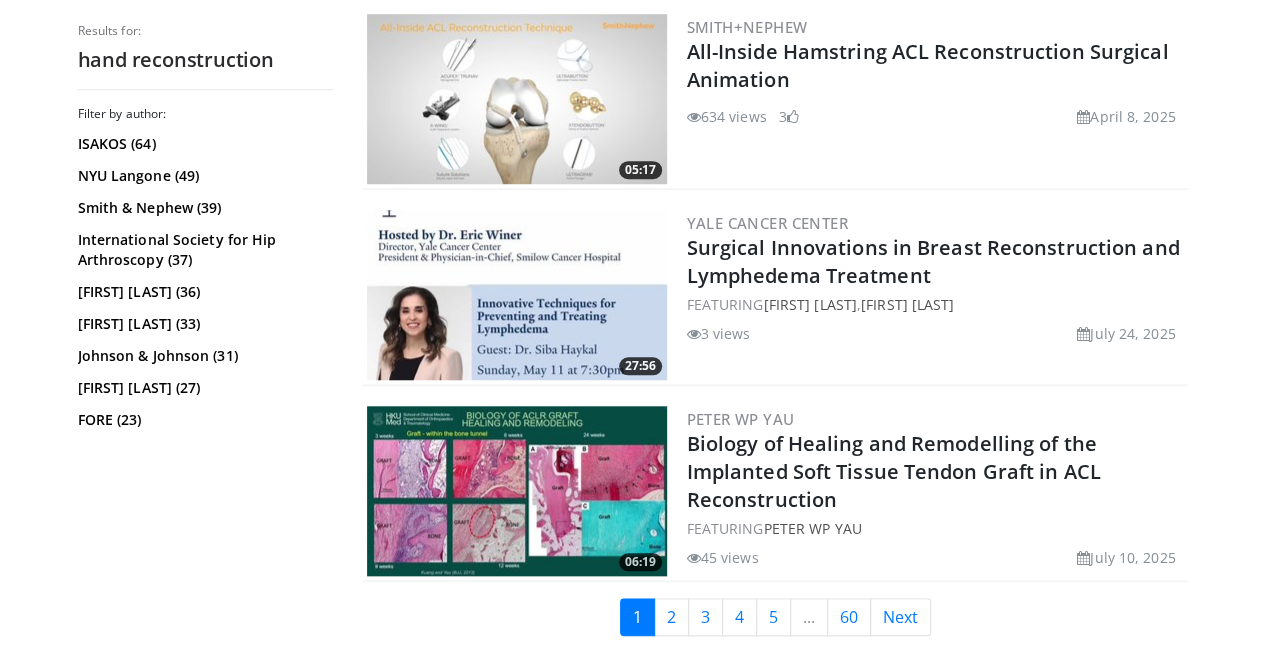 scroll, scrollTop: 4706, scrollLeft: 0, axis: vertical 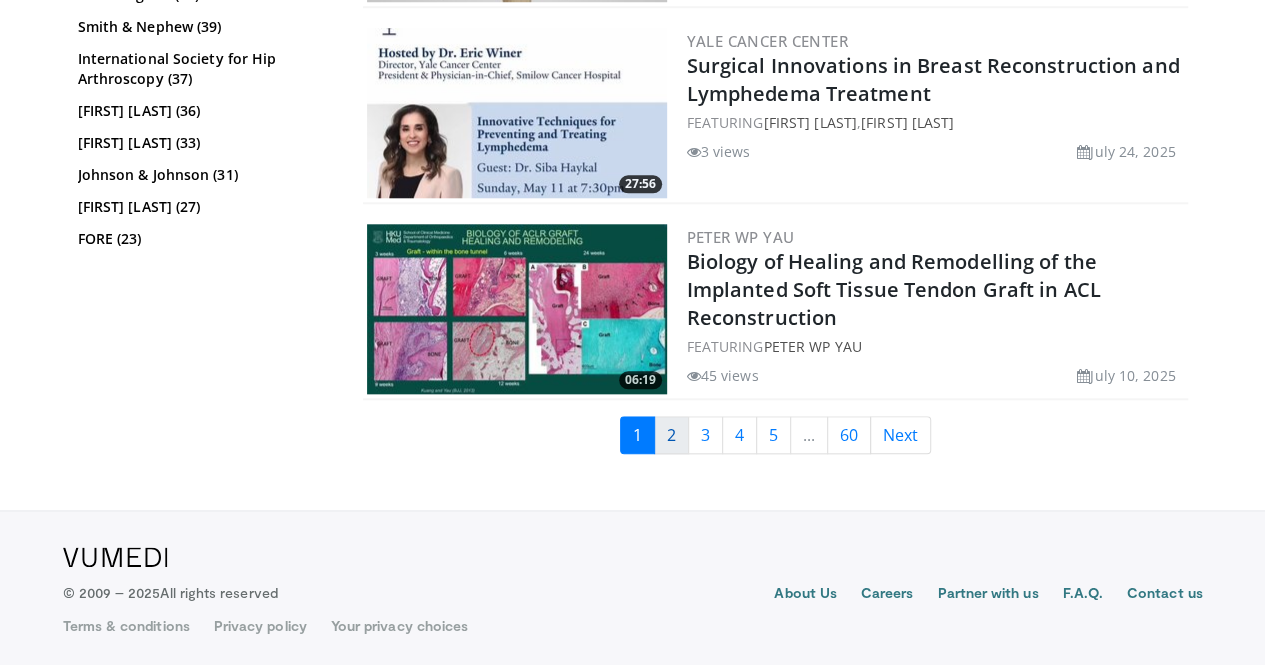 click on "2" at bounding box center (671, 435) 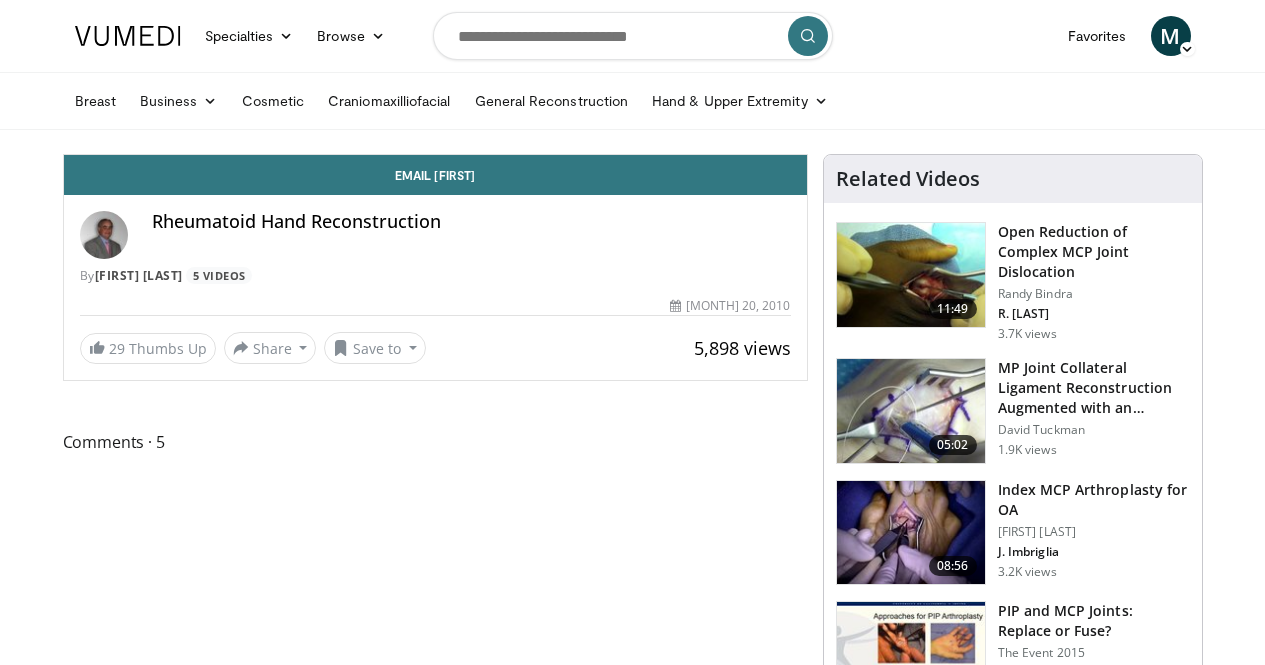 scroll, scrollTop: 0, scrollLeft: 0, axis: both 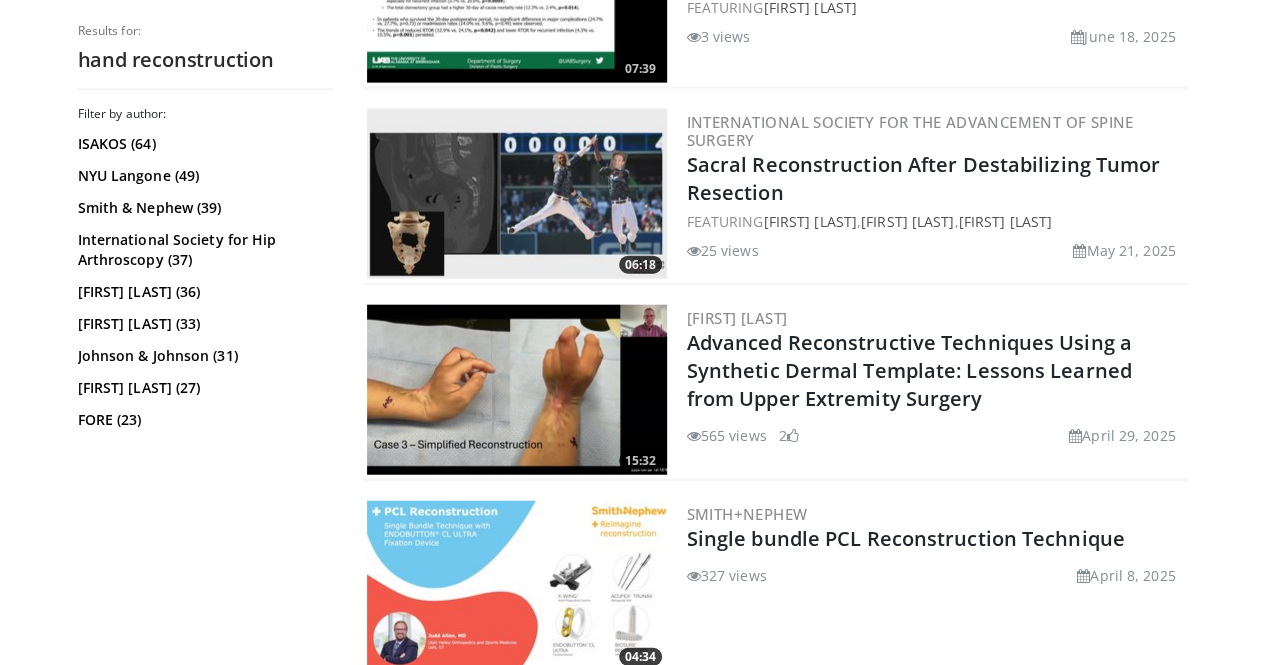 click at bounding box center [517, 390] 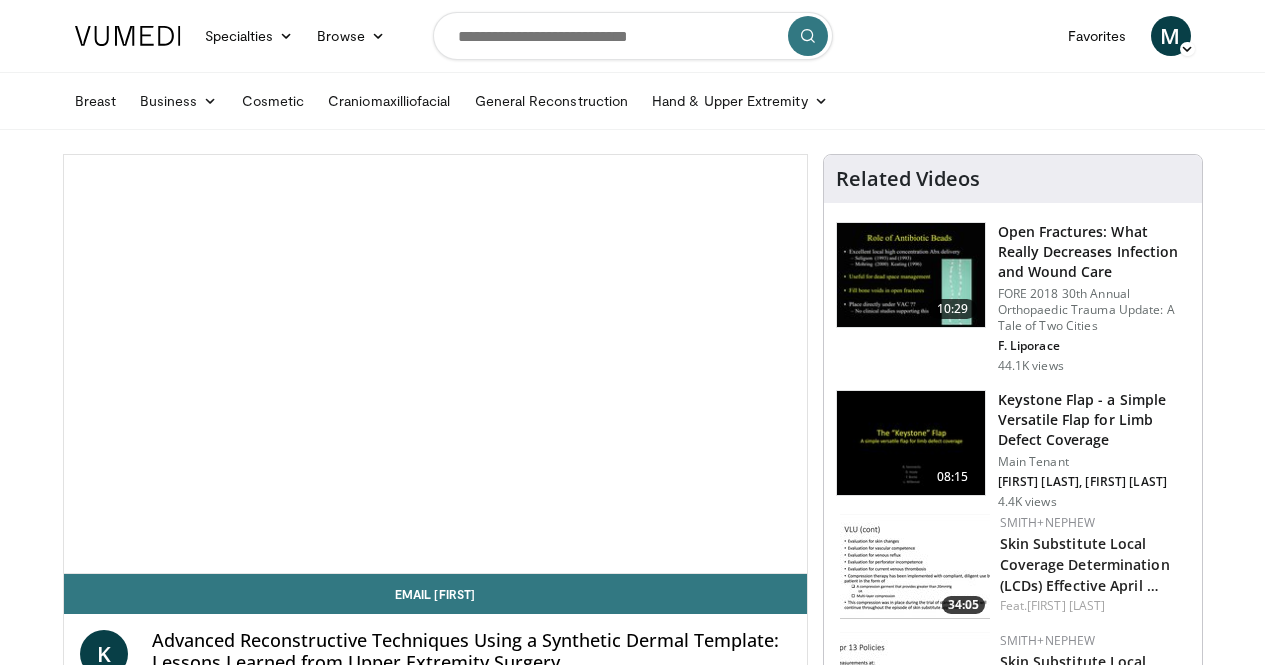 scroll, scrollTop: 0, scrollLeft: 0, axis: both 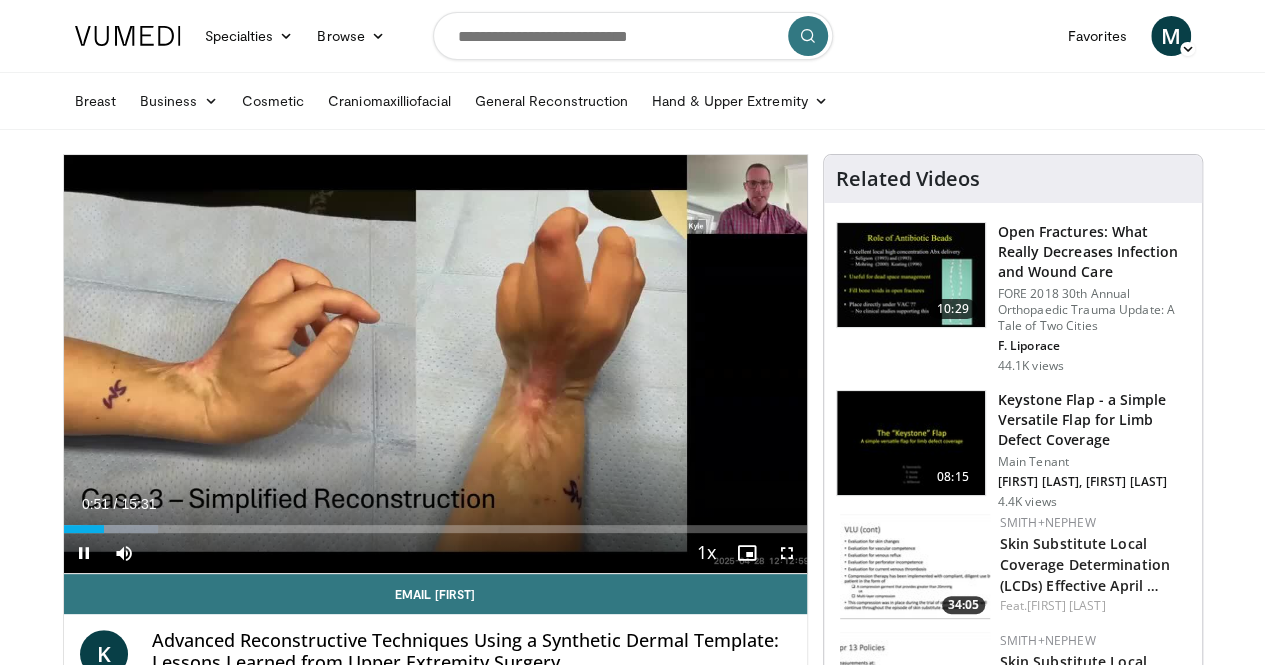 click on "10 seconds
Tap to unmute" at bounding box center [435, 364] 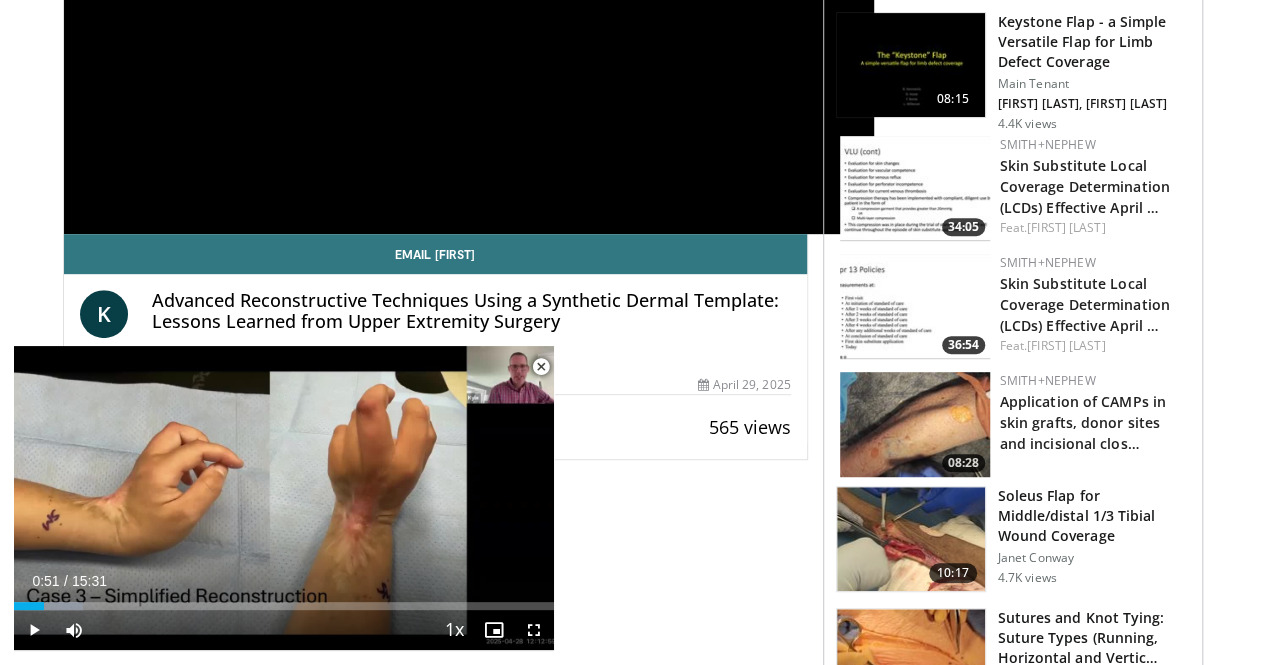 scroll, scrollTop: 0, scrollLeft: 0, axis: both 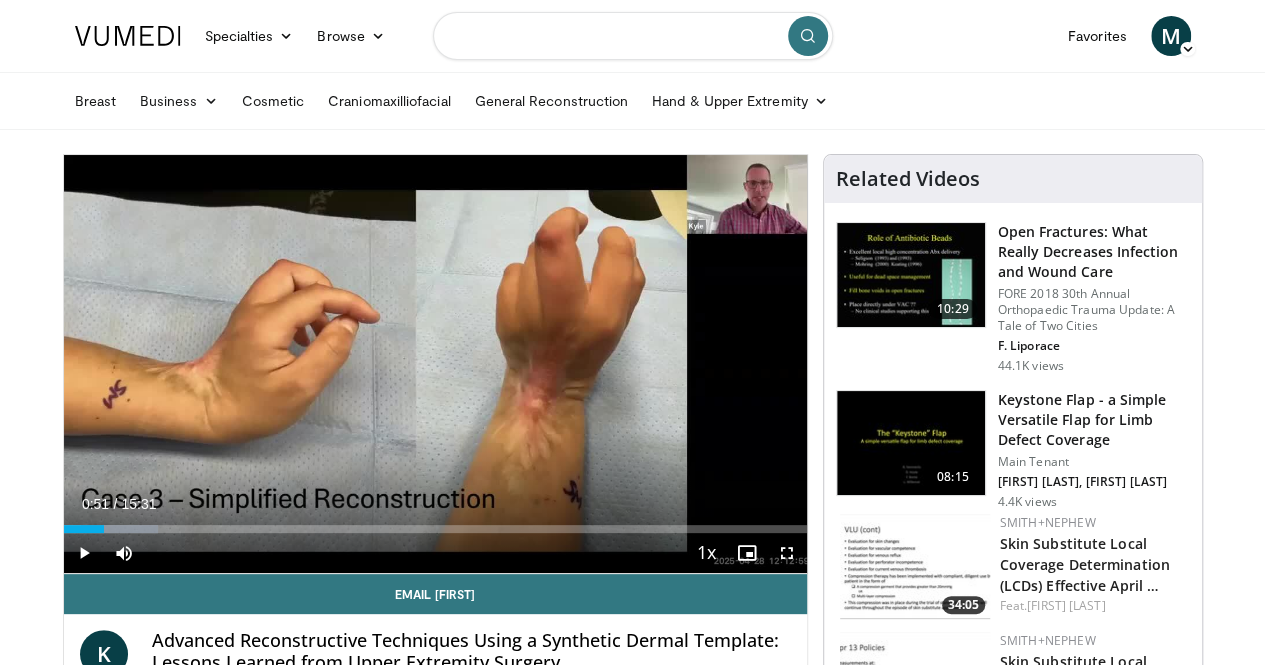 click at bounding box center [633, 36] 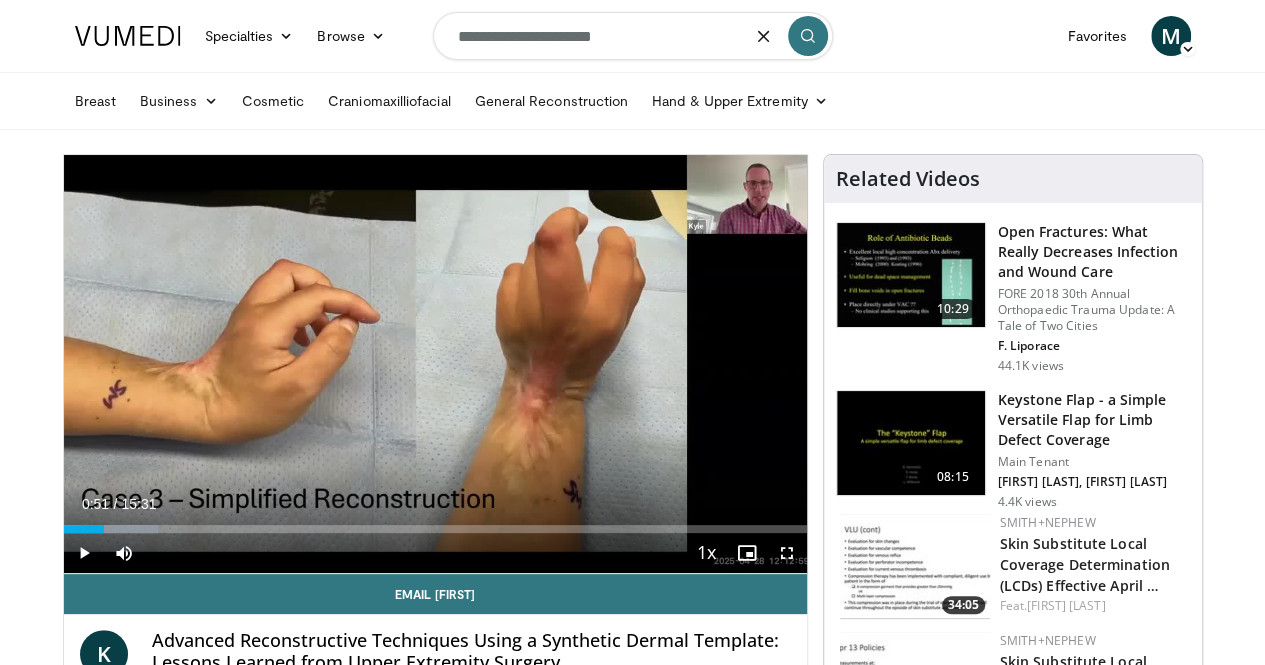type on "**********" 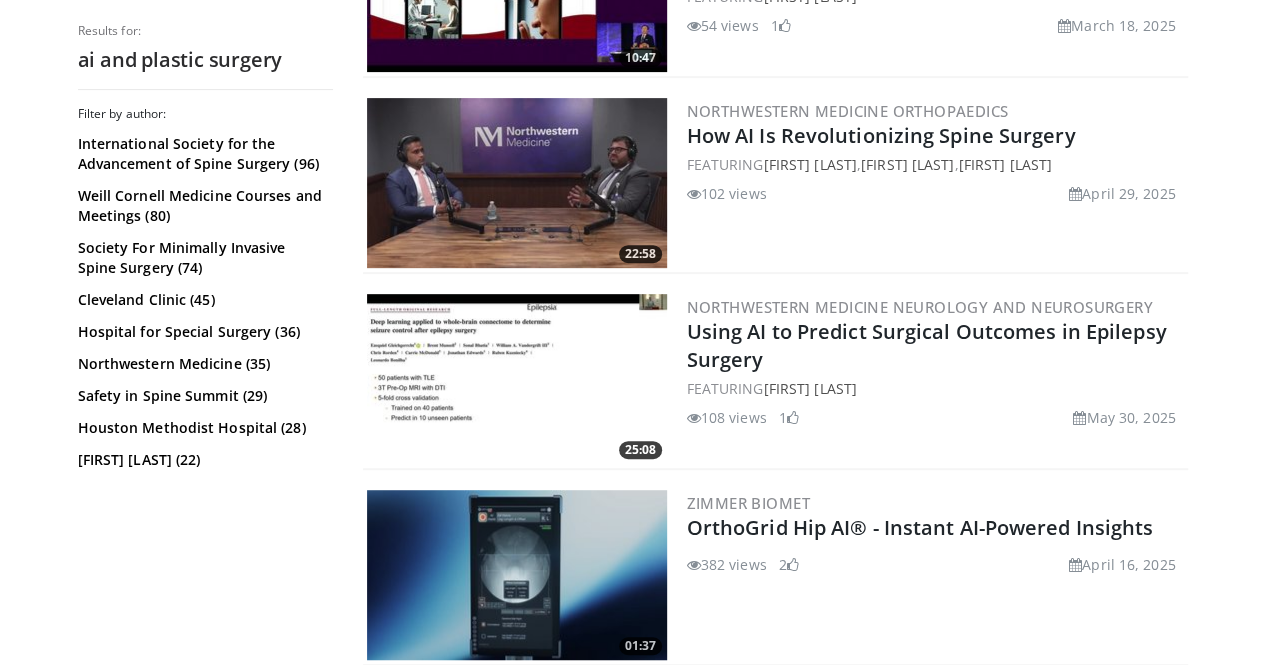 scroll, scrollTop: 0, scrollLeft: 0, axis: both 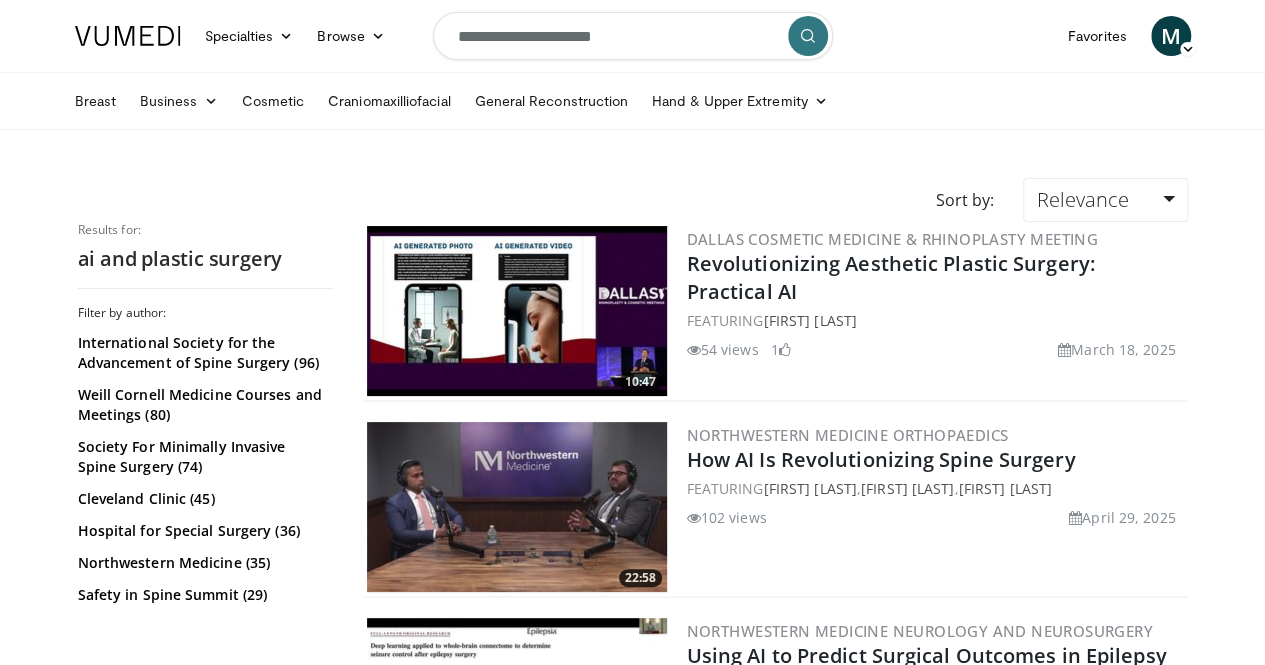 click at bounding box center (517, 311) 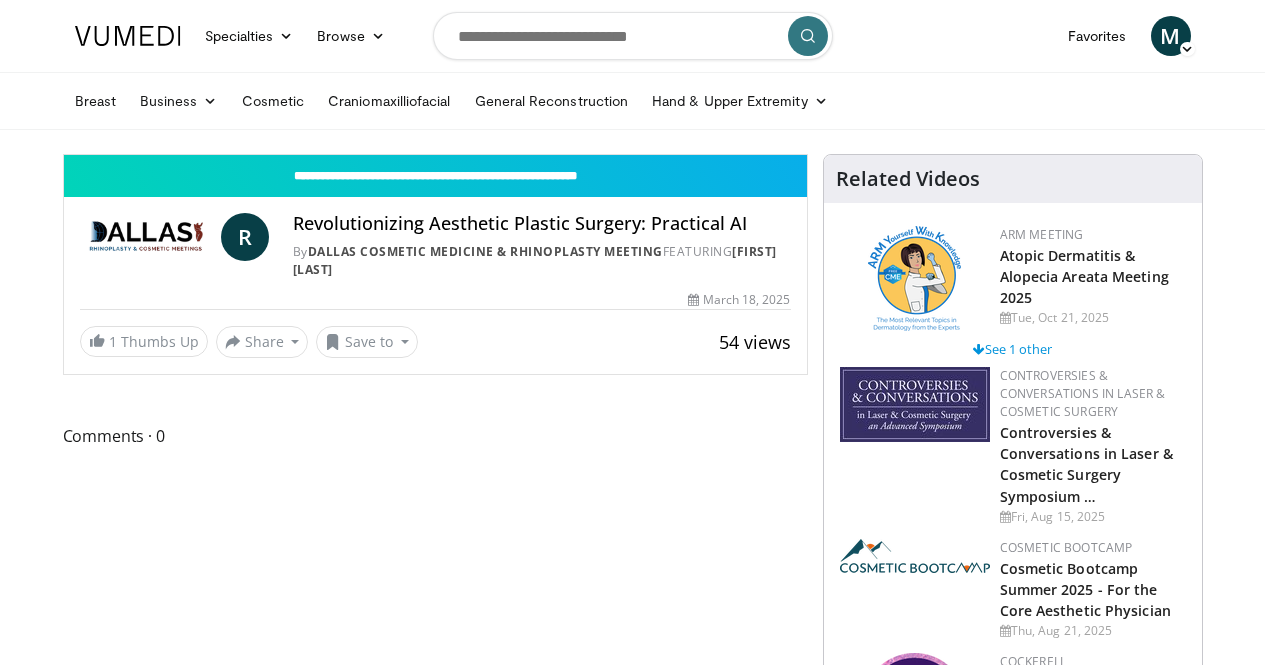 scroll, scrollTop: 0, scrollLeft: 0, axis: both 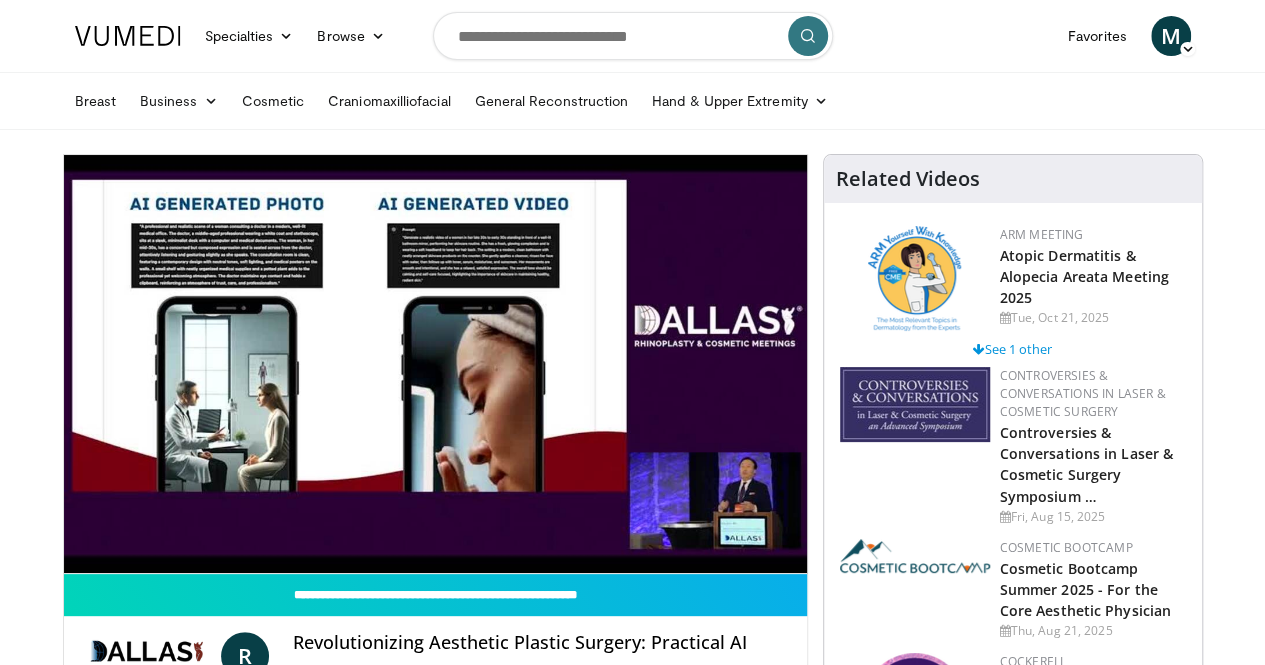 click on "Breast
Business
Finance & Taxes
Healthcare Policy
Practice Growth
Cosmetic
Craniomaxilliofacial
General Reconstruction
Hand & Upper Extremity
Wide Awake Hand Surgery" at bounding box center [633, 101] 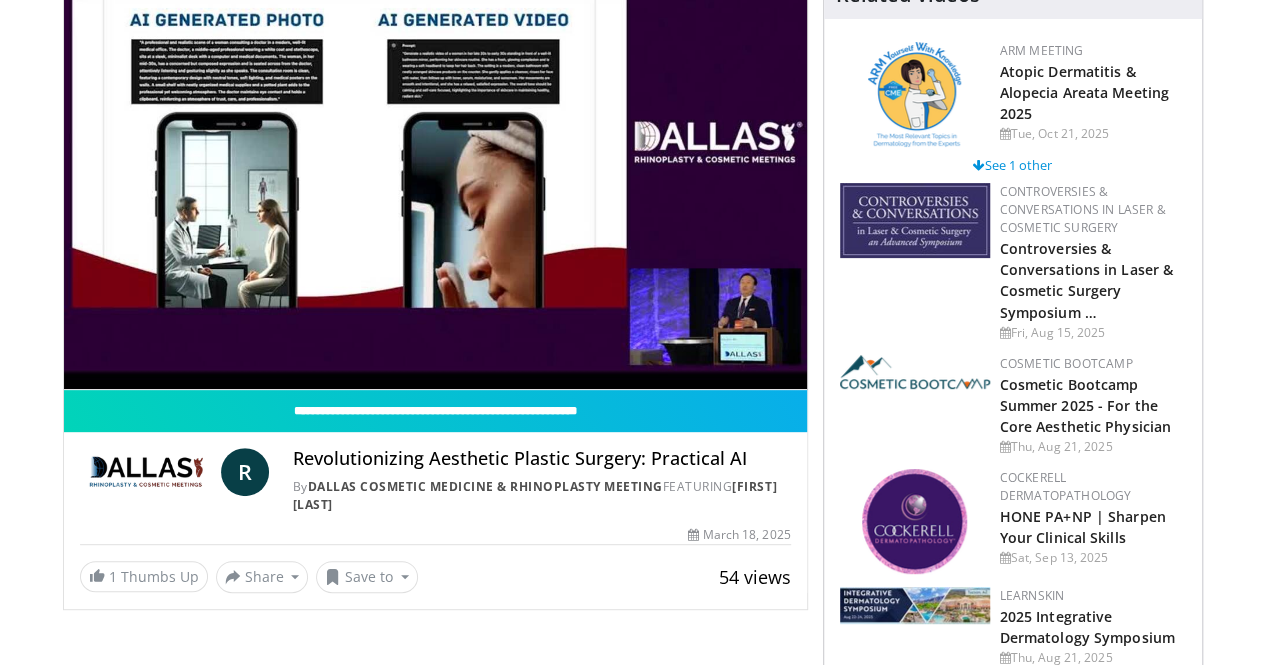 scroll, scrollTop: 0, scrollLeft: 0, axis: both 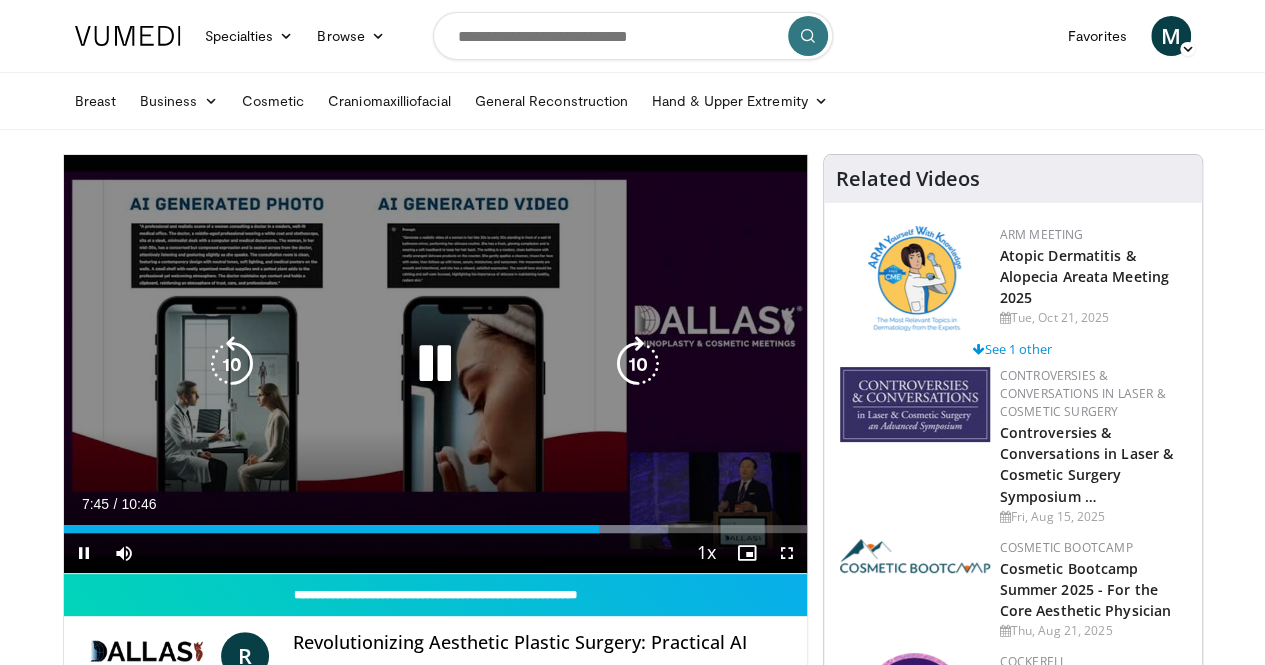 click on "30 seconds
Tap to unmute" at bounding box center [435, 364] 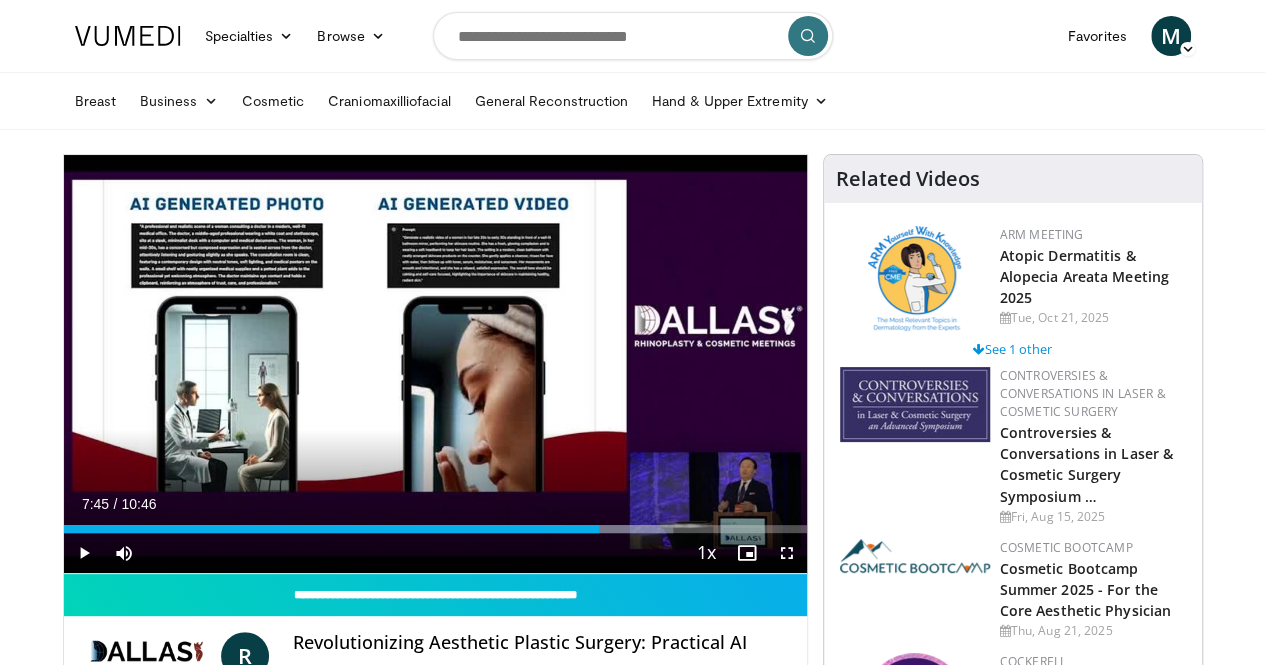 click on "30 seconds
Tap to unmute" at bounding box center (435, 364) 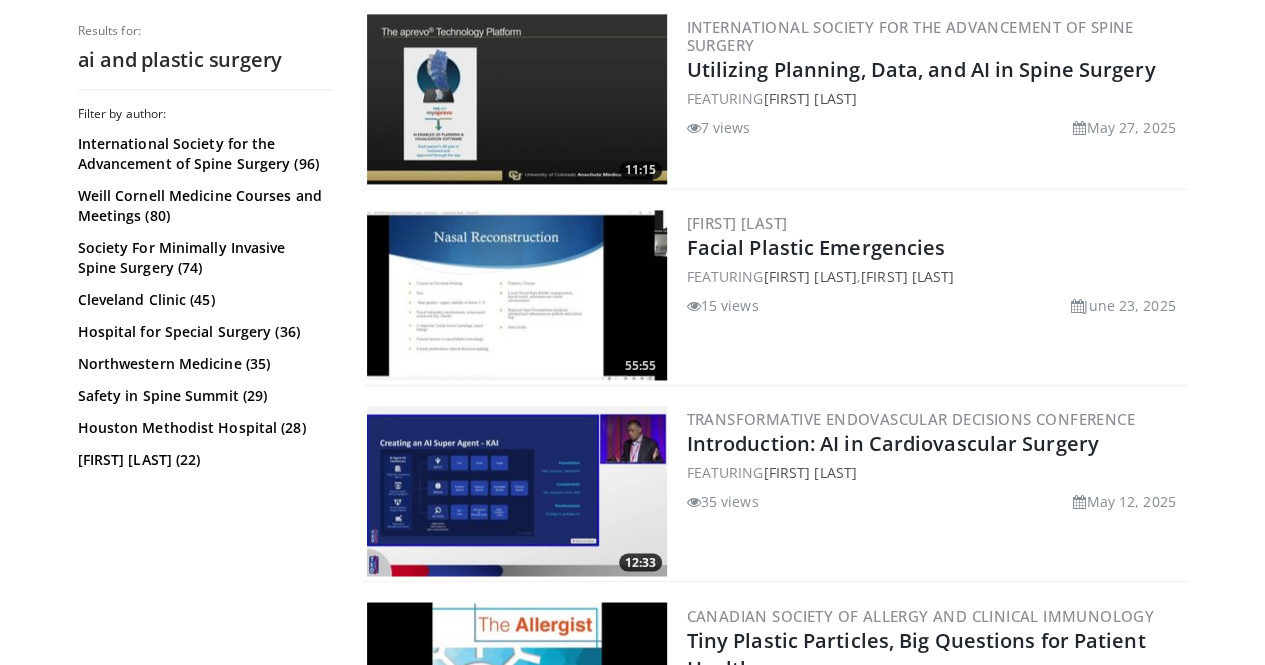 scroll, scrollTop: 1400, scrollLeft: 0, axis: vertical 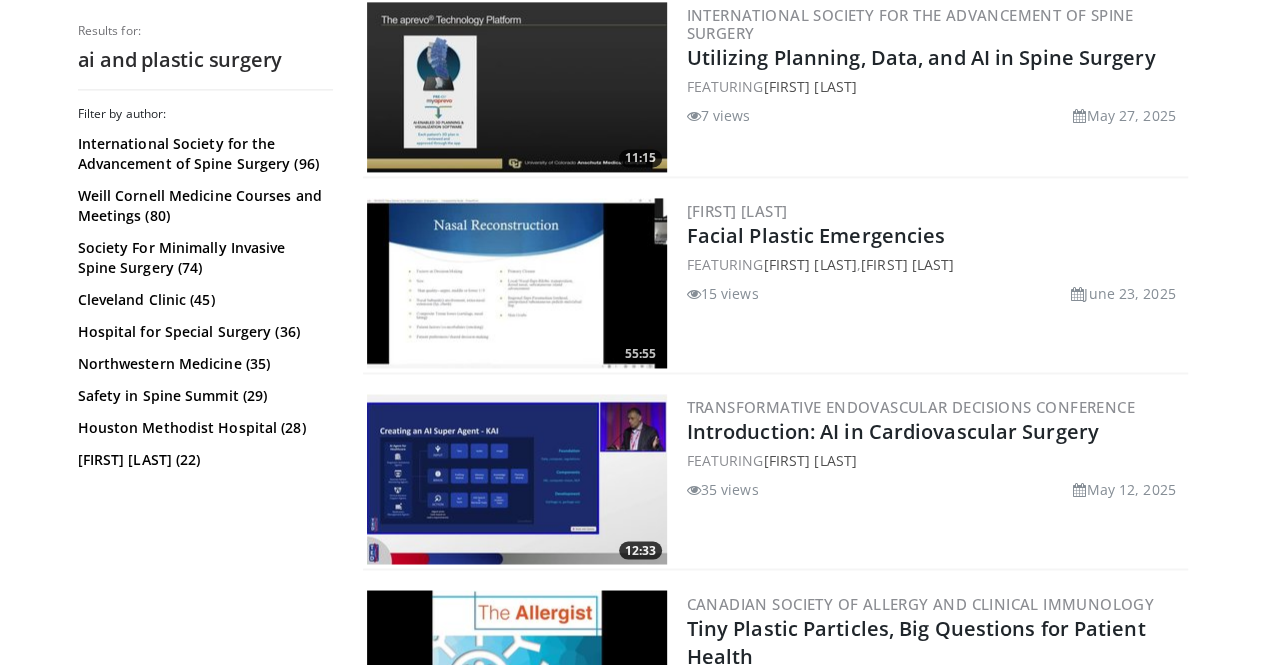 click at bounding box center [517, 283] 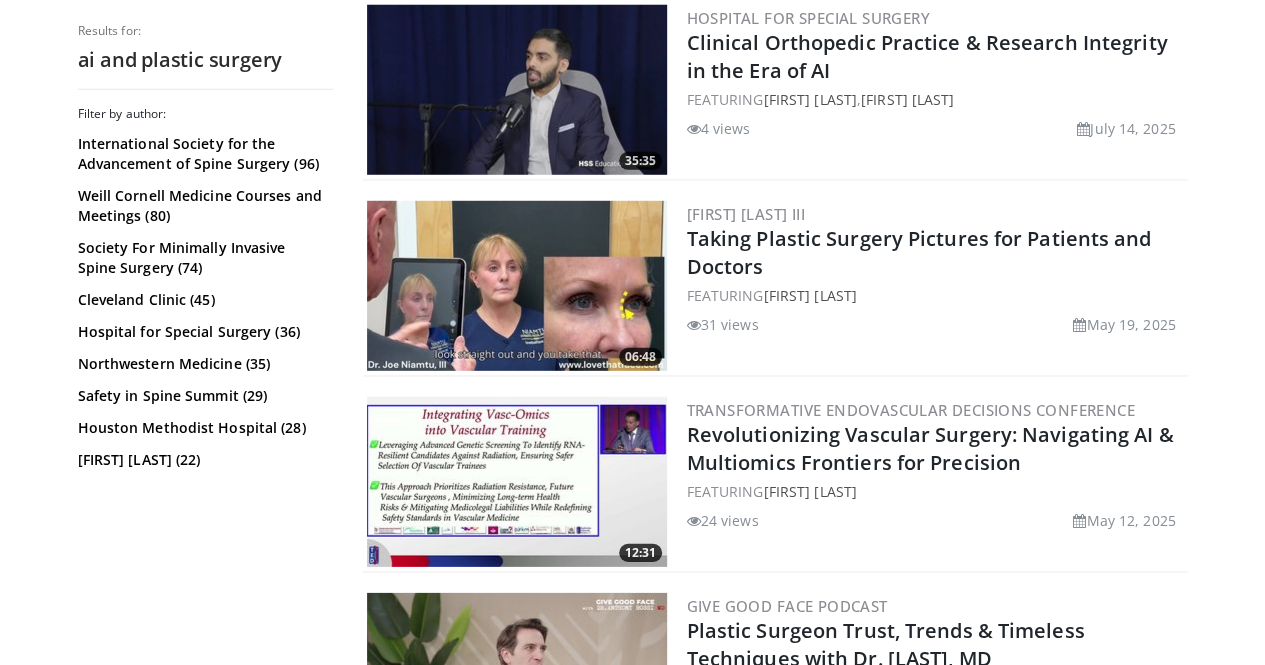 scroll, scrollTop: 2770, scrollLeft: 0, axis: vertical 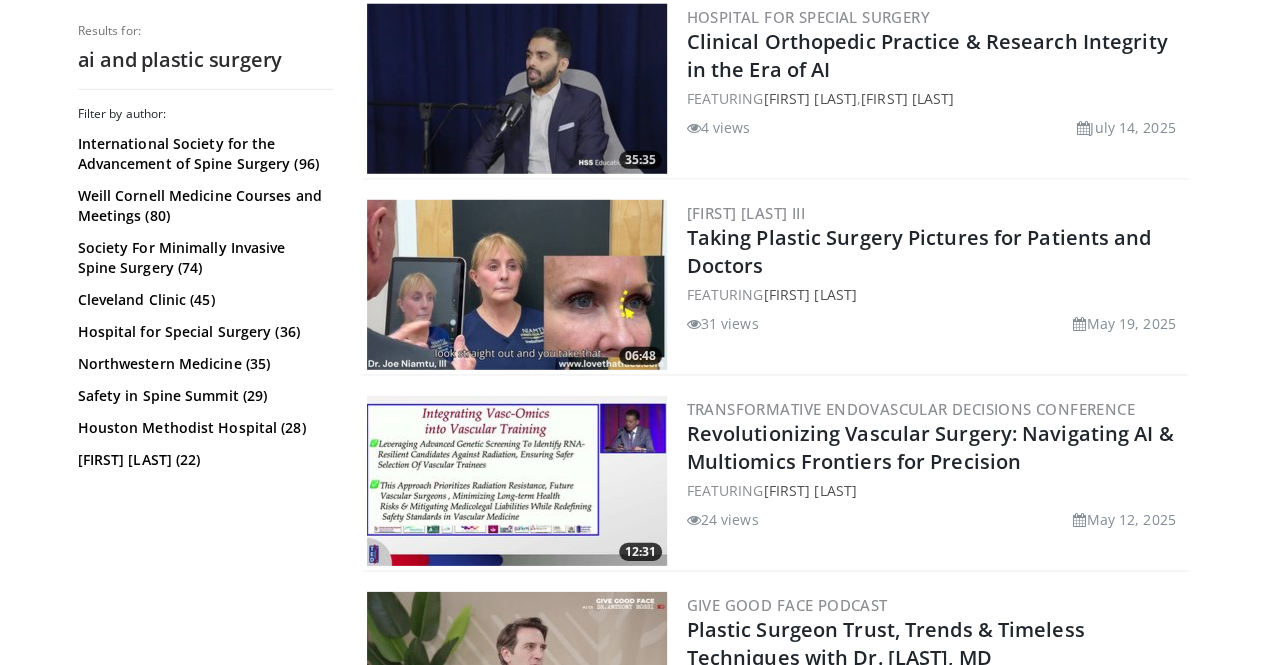 click at bounding box center (517, 285) 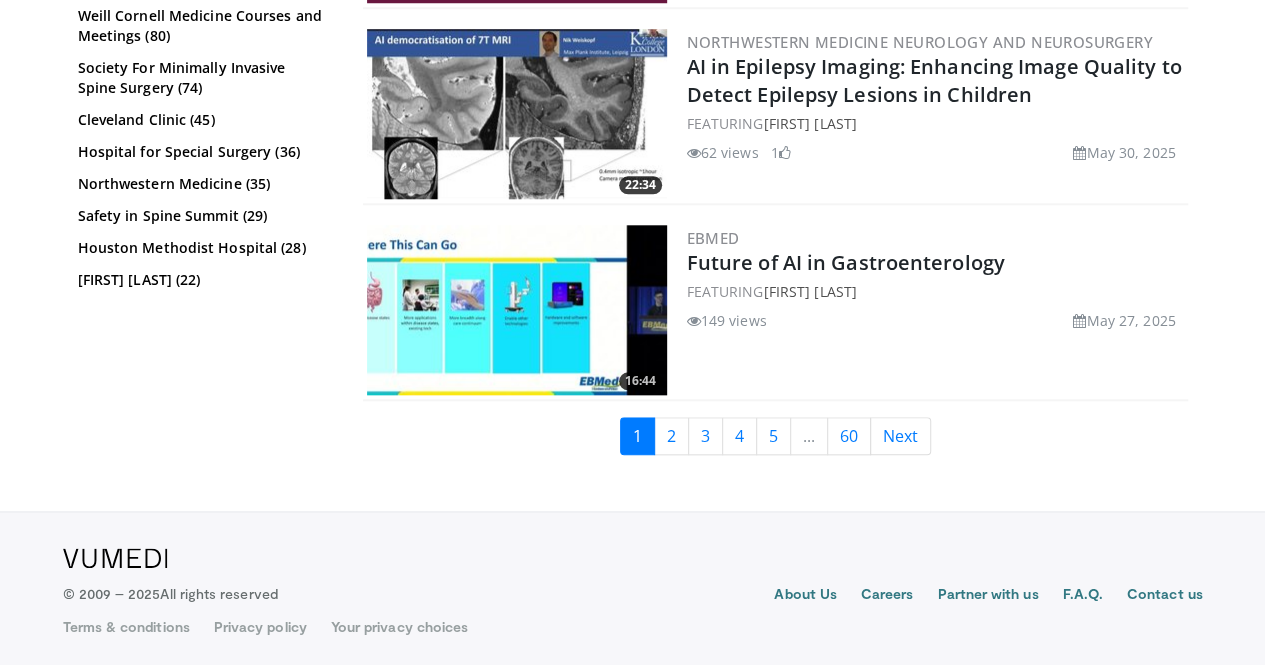 scroll, scrollTop: 4706, scrollLeft: 0, axis: vertical 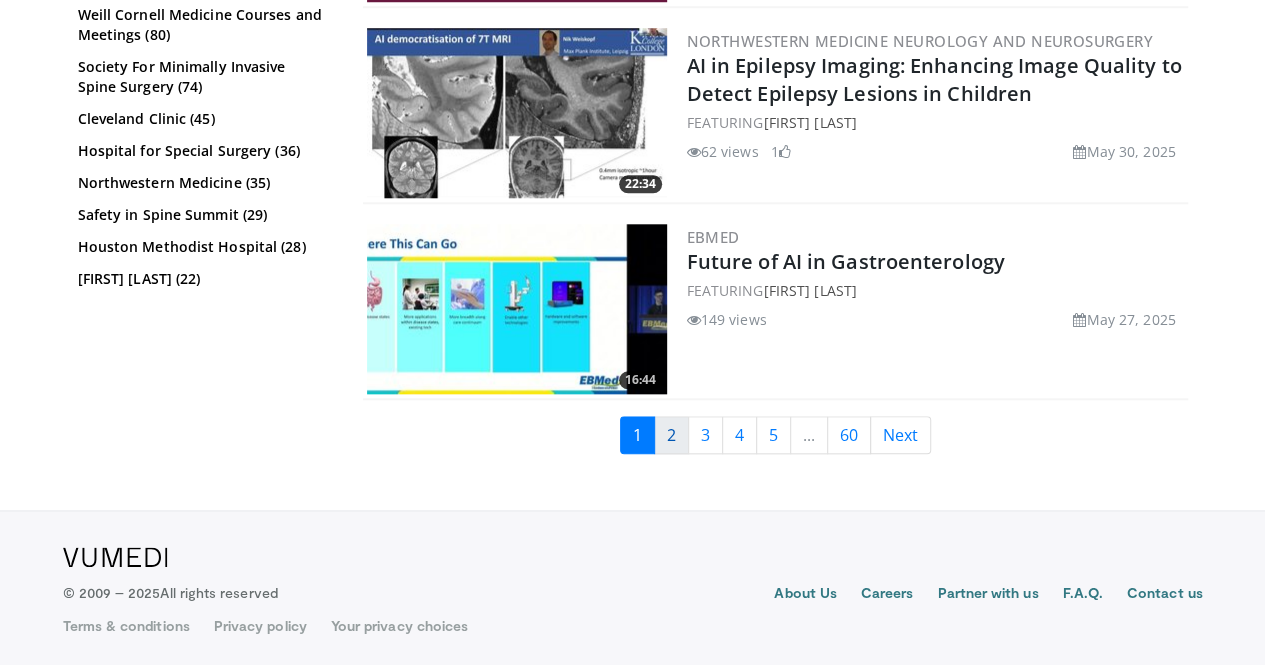 click on "2" at bounding box center [671, 435] 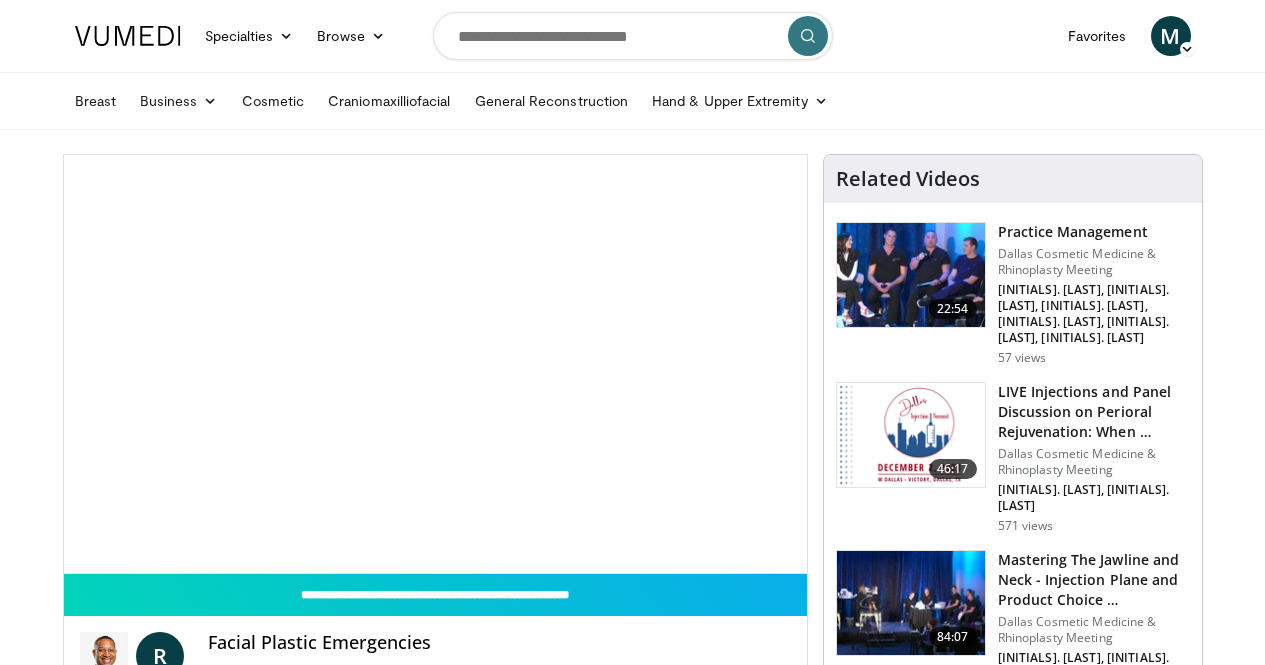 scroll, scrollTop: 0, scrollLeft: 0, axis: both 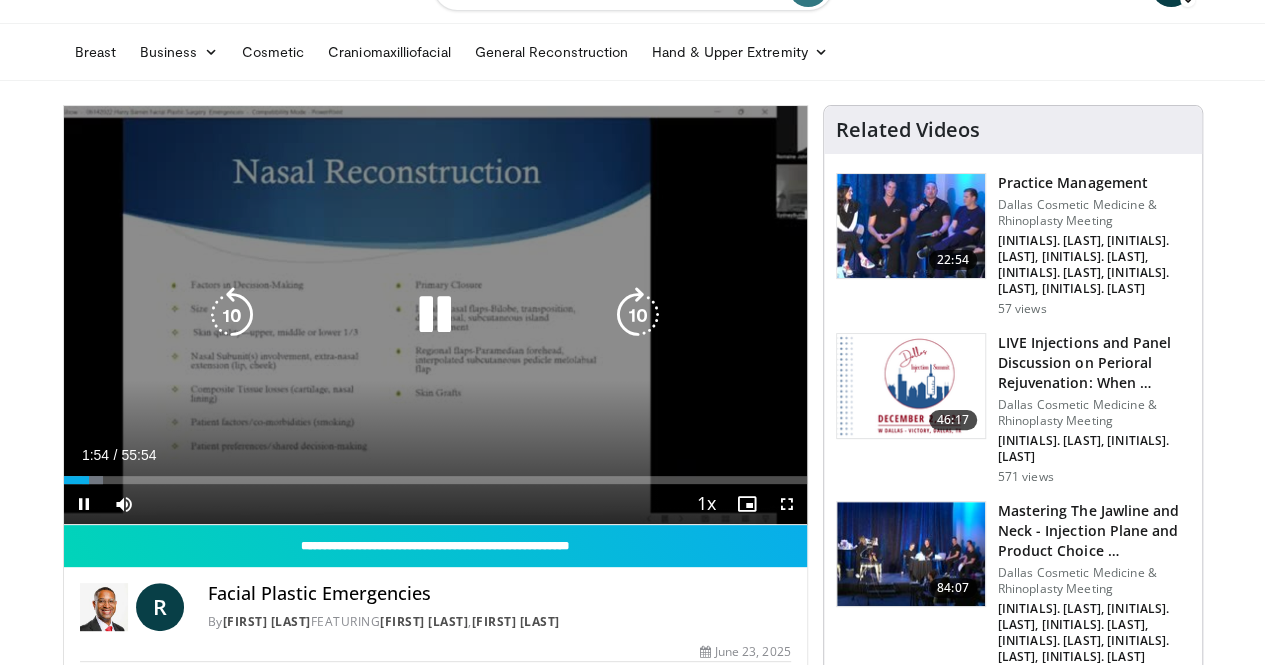click at bounding box center (638, 315) 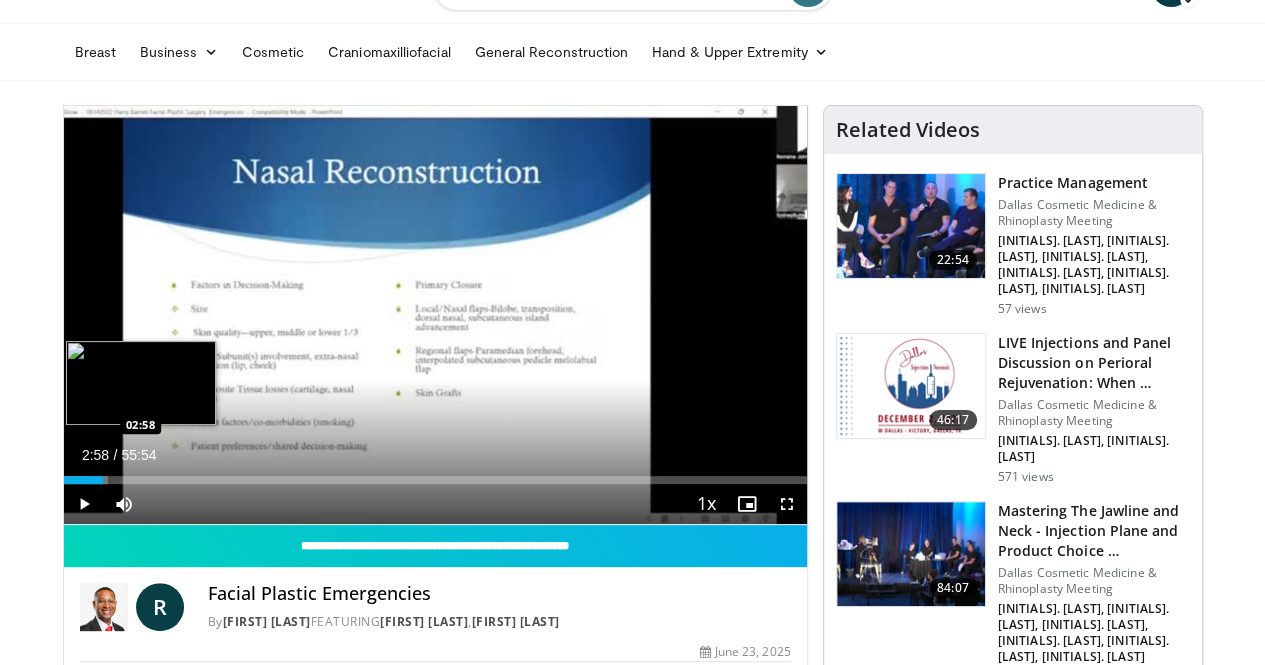 click on "Loaded :  5.95% 02:58 02:58" at bounding box center [435, 480] 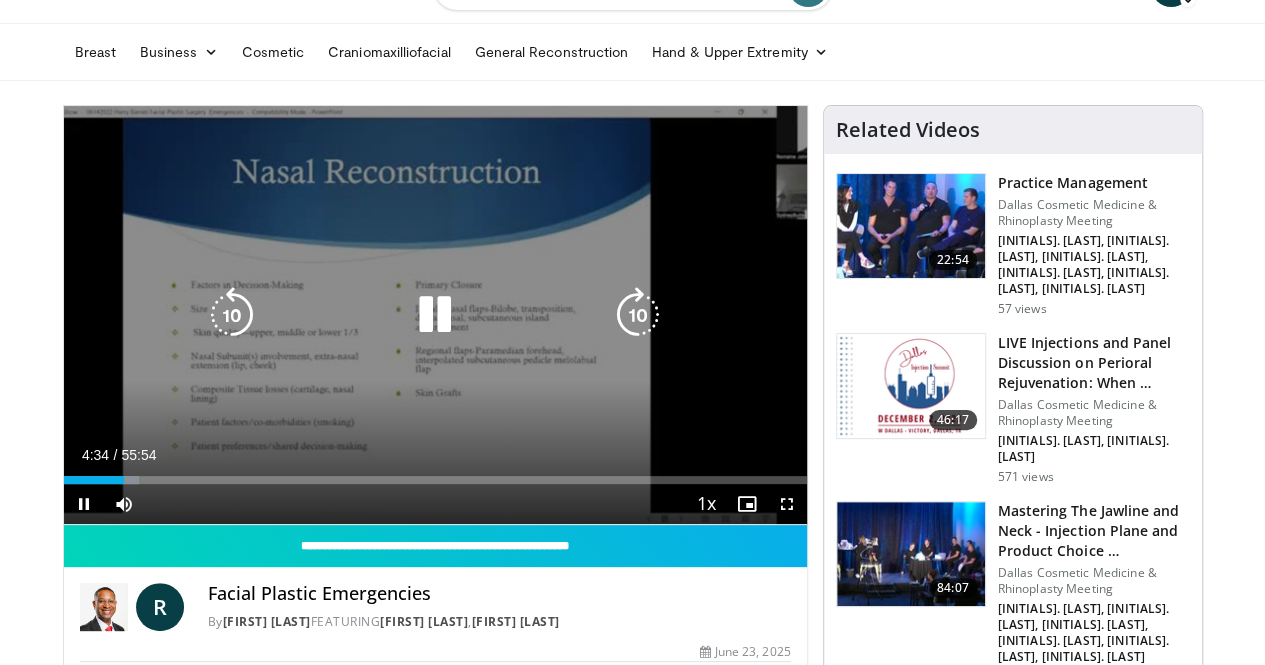 click at bounding box center [638, 315] 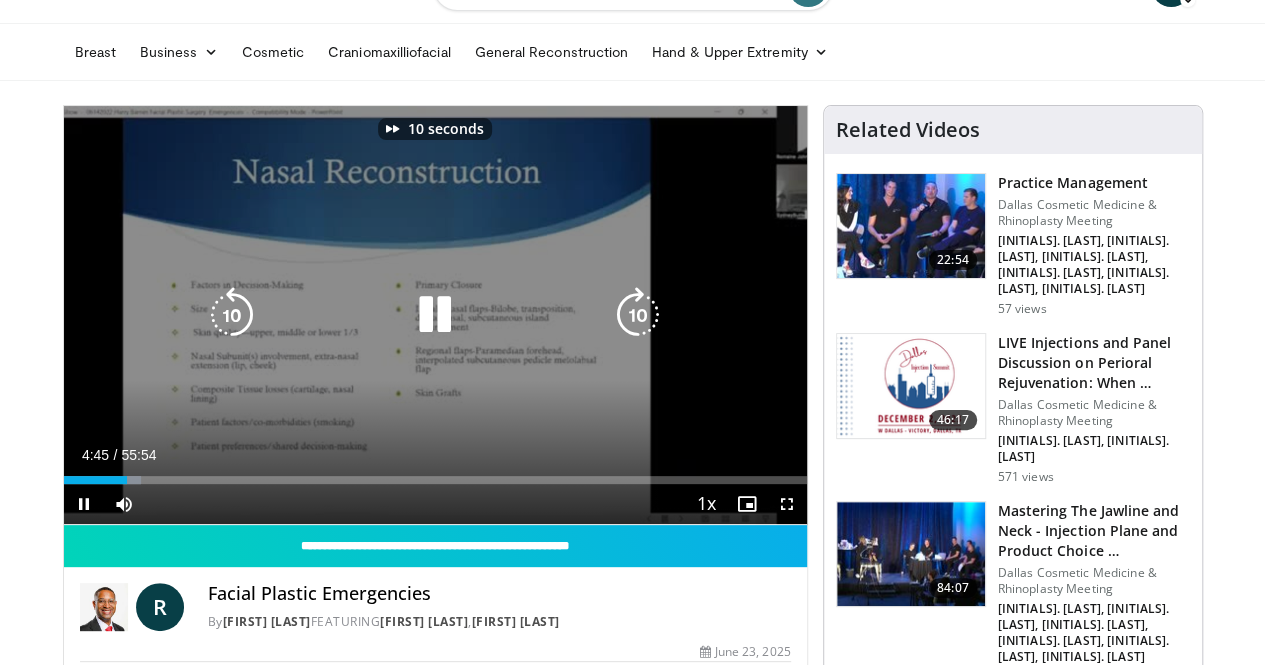 click at bounding box center [638, 315] 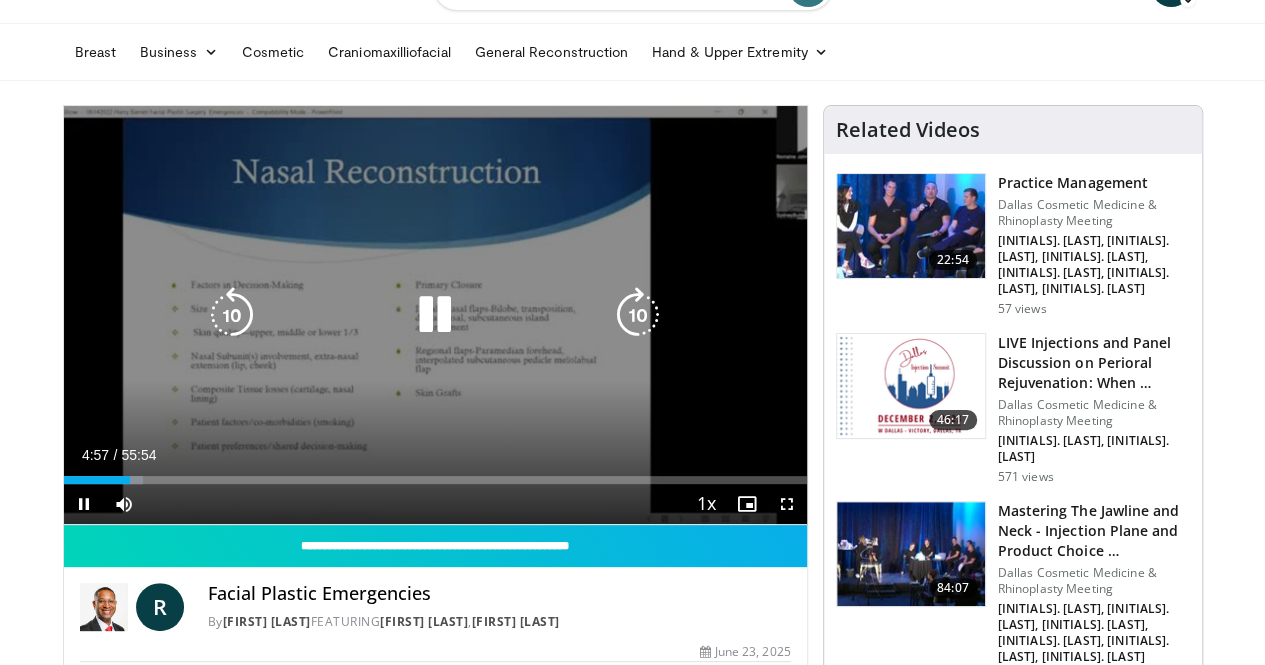 click at bounding box center [638, 315] 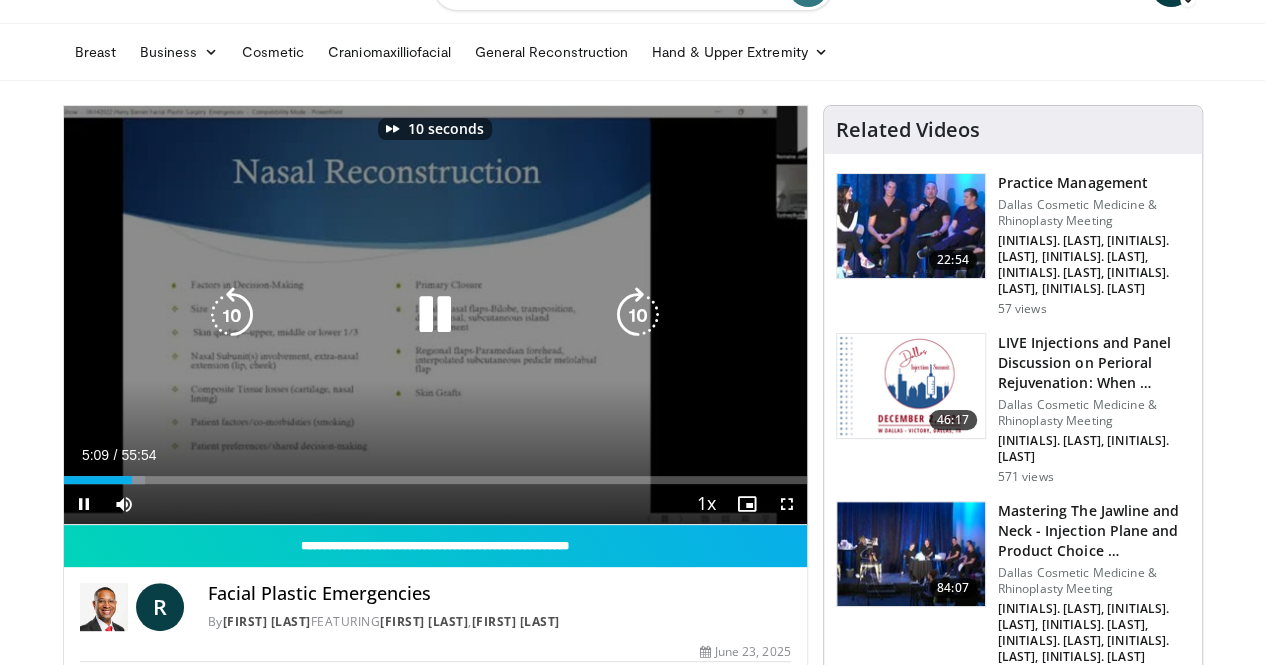 click at bounding box center (638, 315) 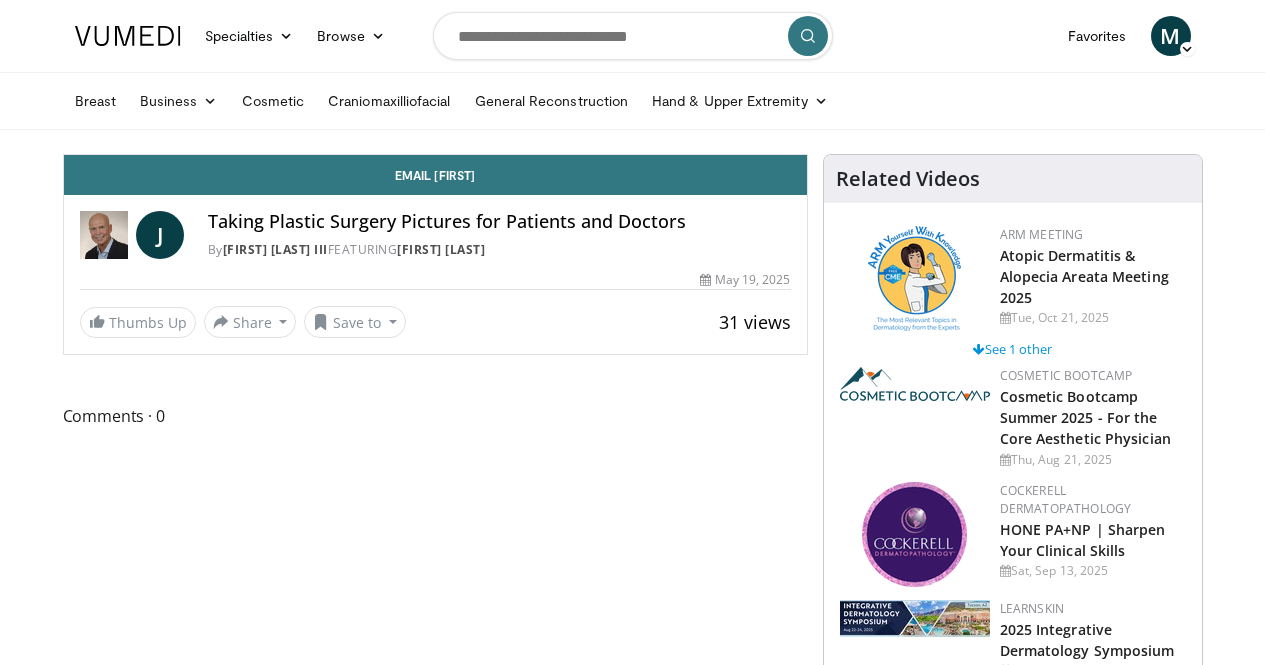 scroll, scrollTop: 0, scrollLeft: 0, axis: both 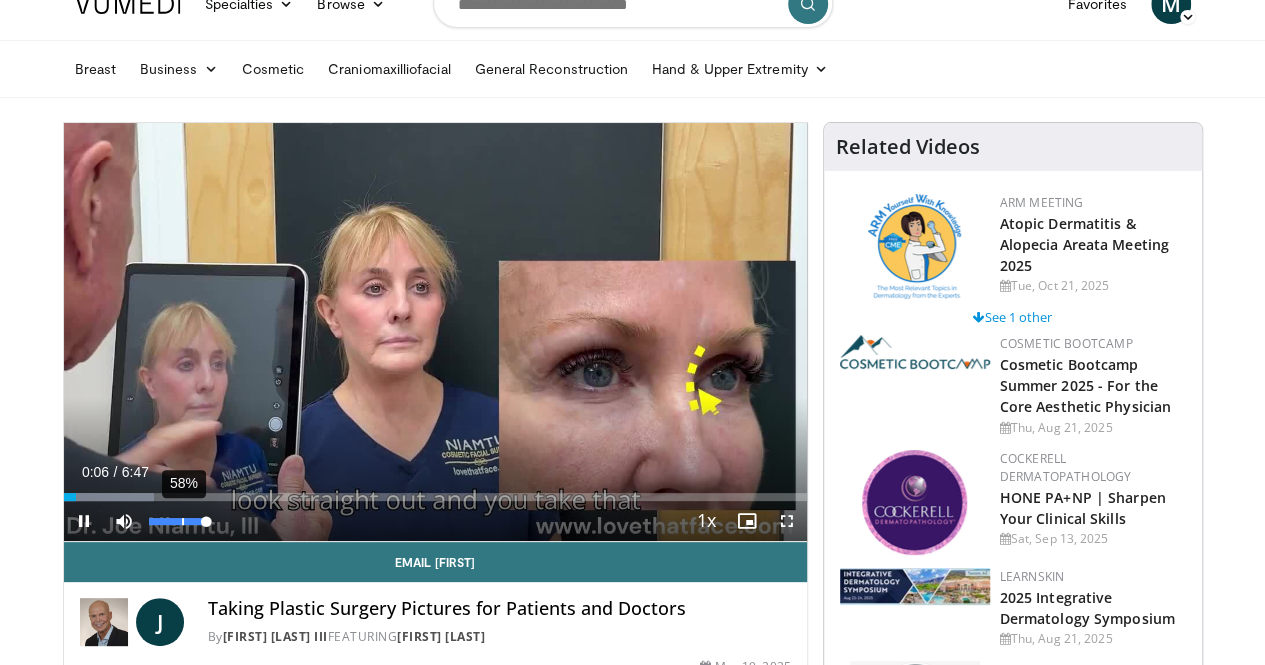 click on "58%" at bounding box center (177, 521) 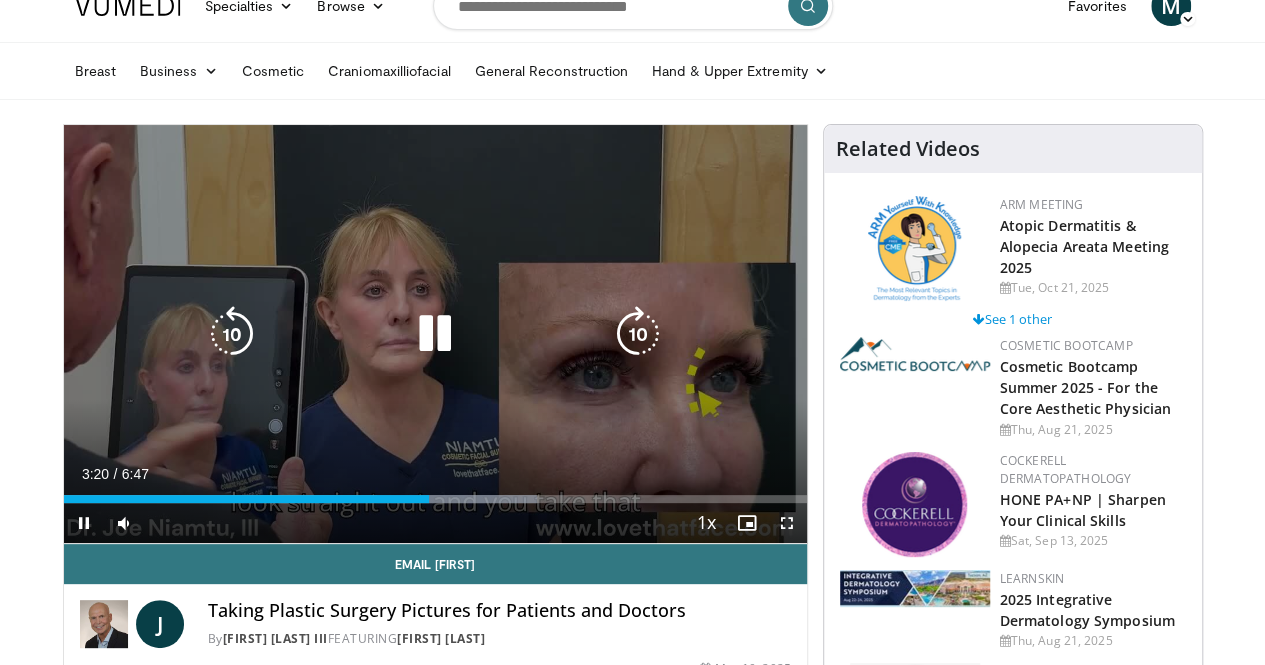 scroll, scrollTop: 31, scrollLeft: 0, axis: vertical 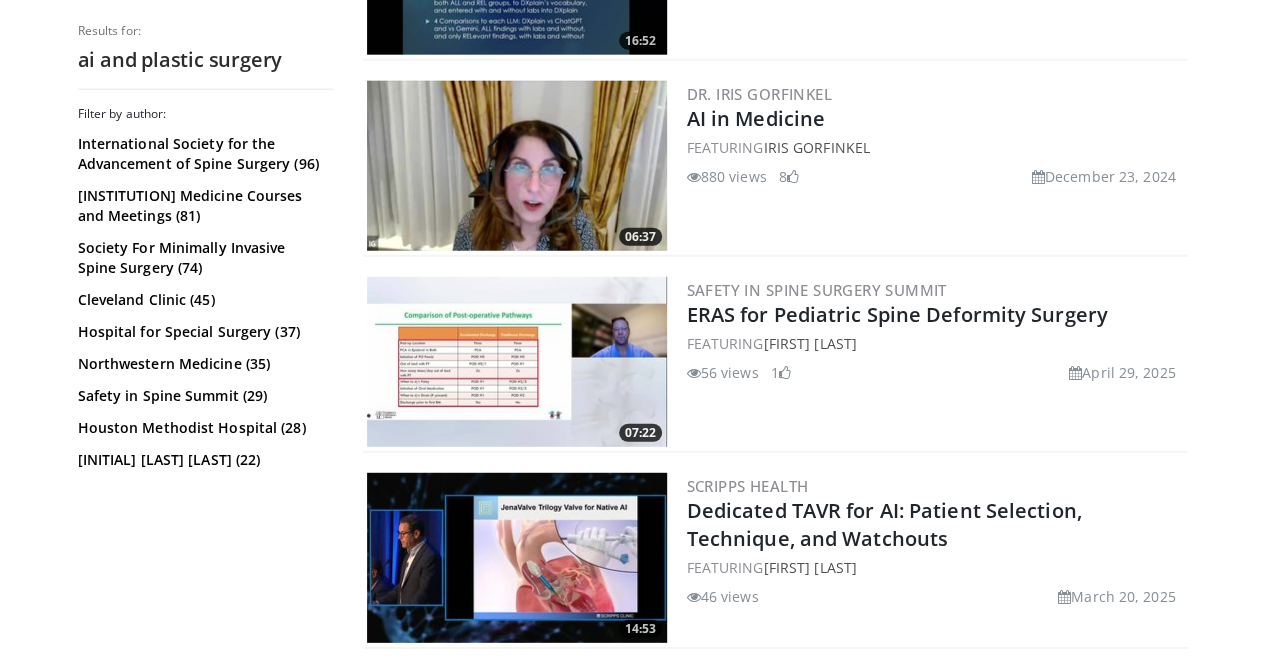click at bounding box center (517, 166) 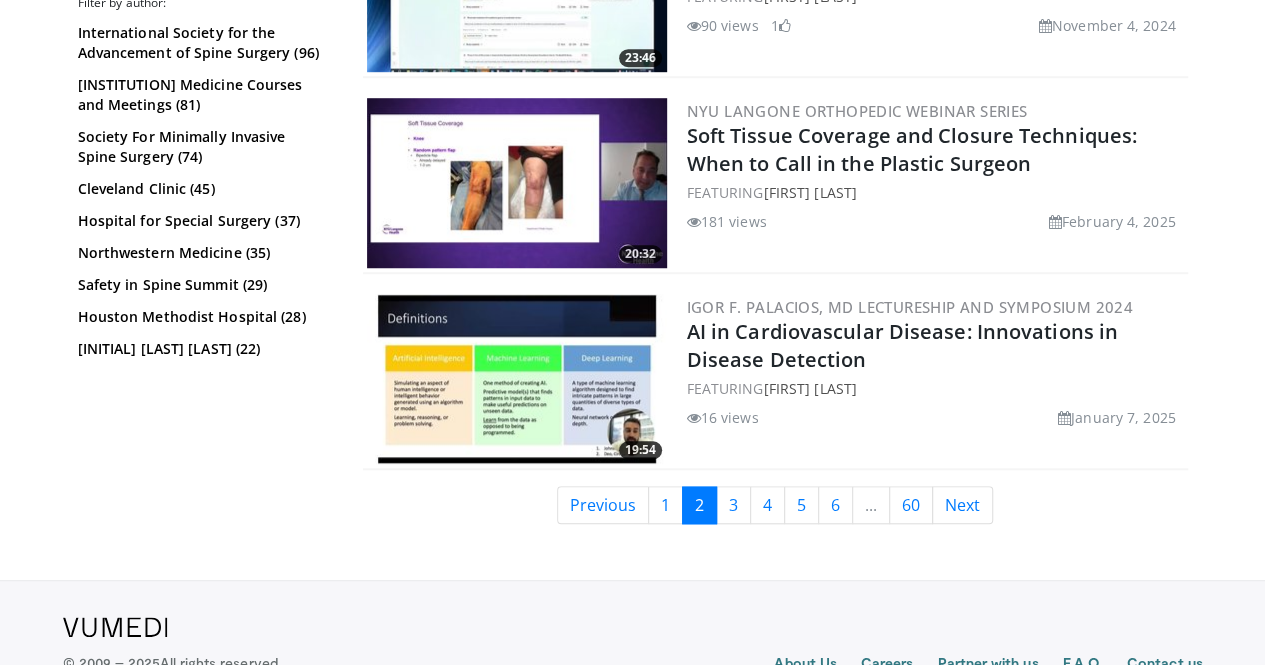 scroll, scrollTop: 4461, scrollLeft: 0, axis: vertical 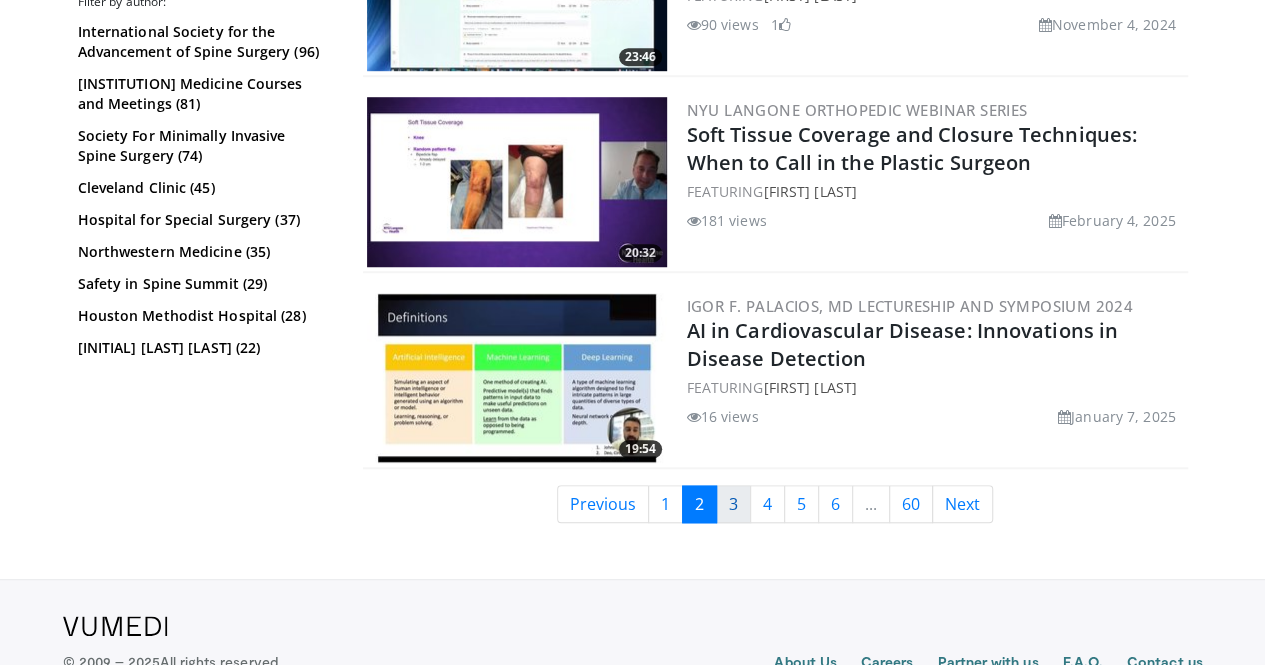 click on "3" at bounding box center (733, 504) 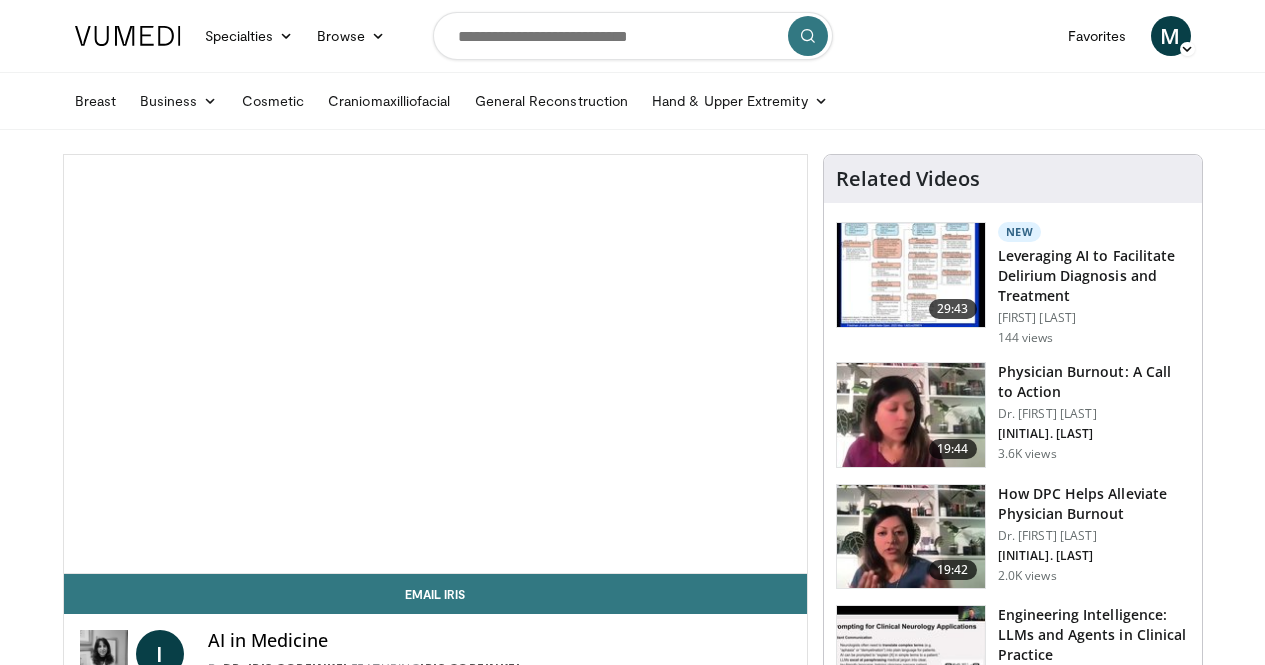 scroll, scrollTop: 0, scrollLeft: 0, axis: both 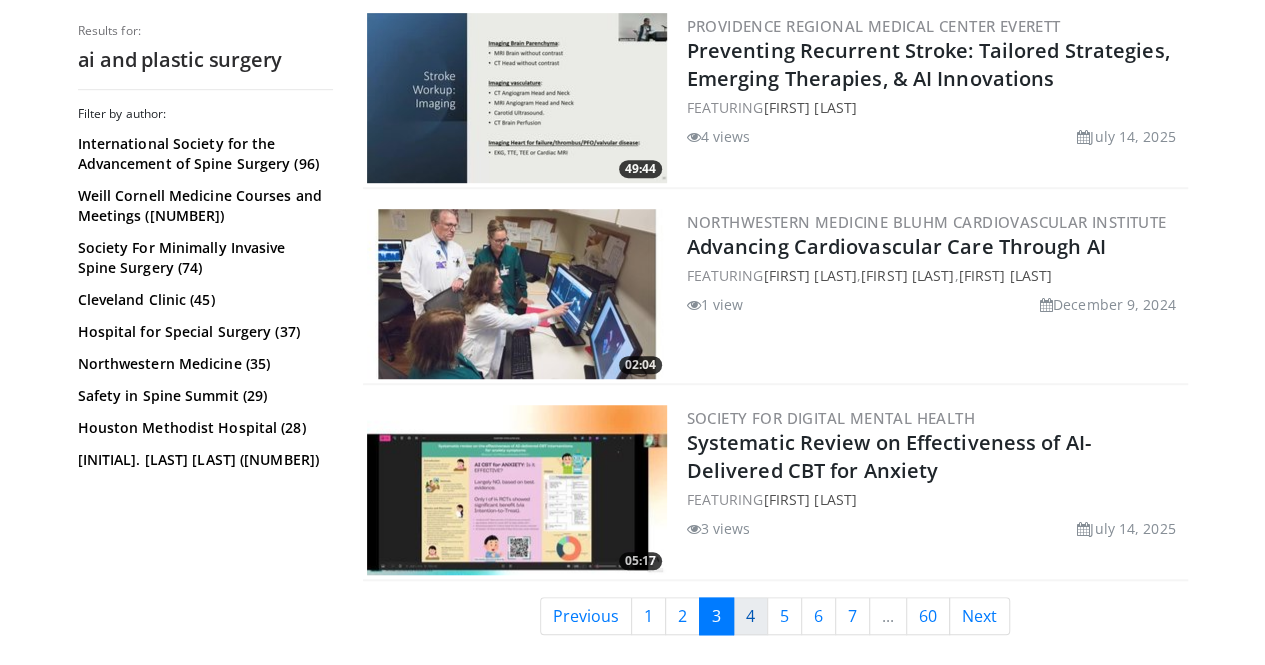 click on "4" at bounding box center [750, 616] 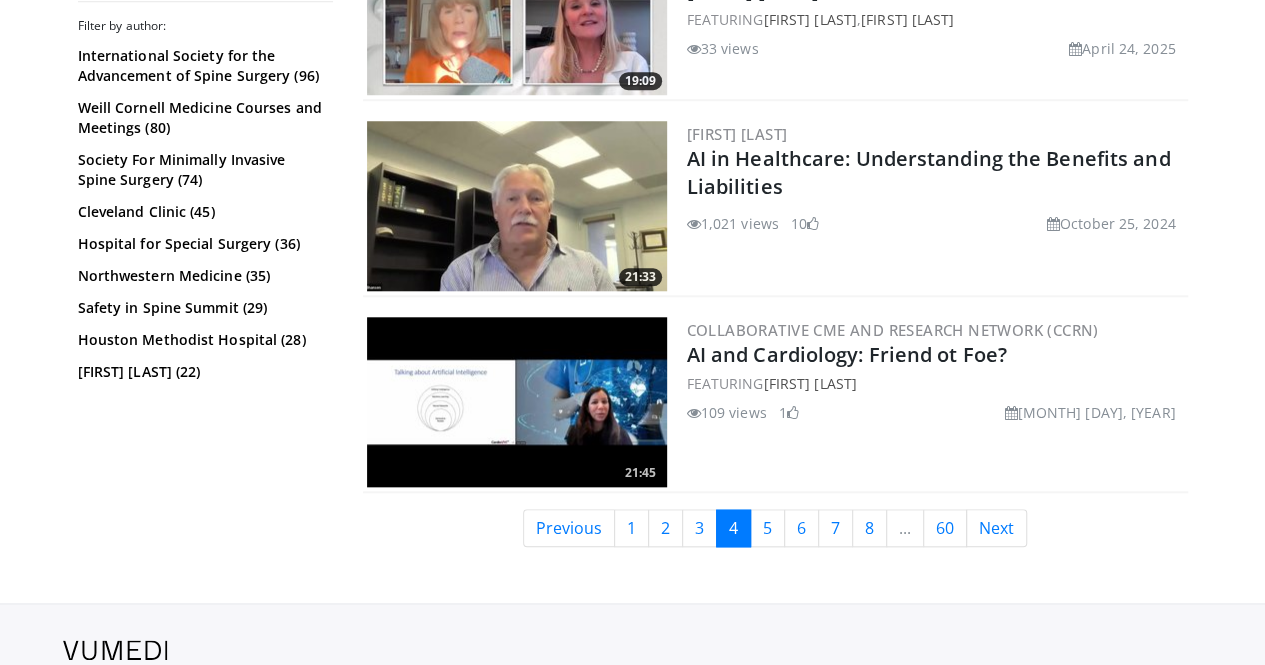 scroll, scrollTop: 4614, scrollLeft: 0, axis: vertical 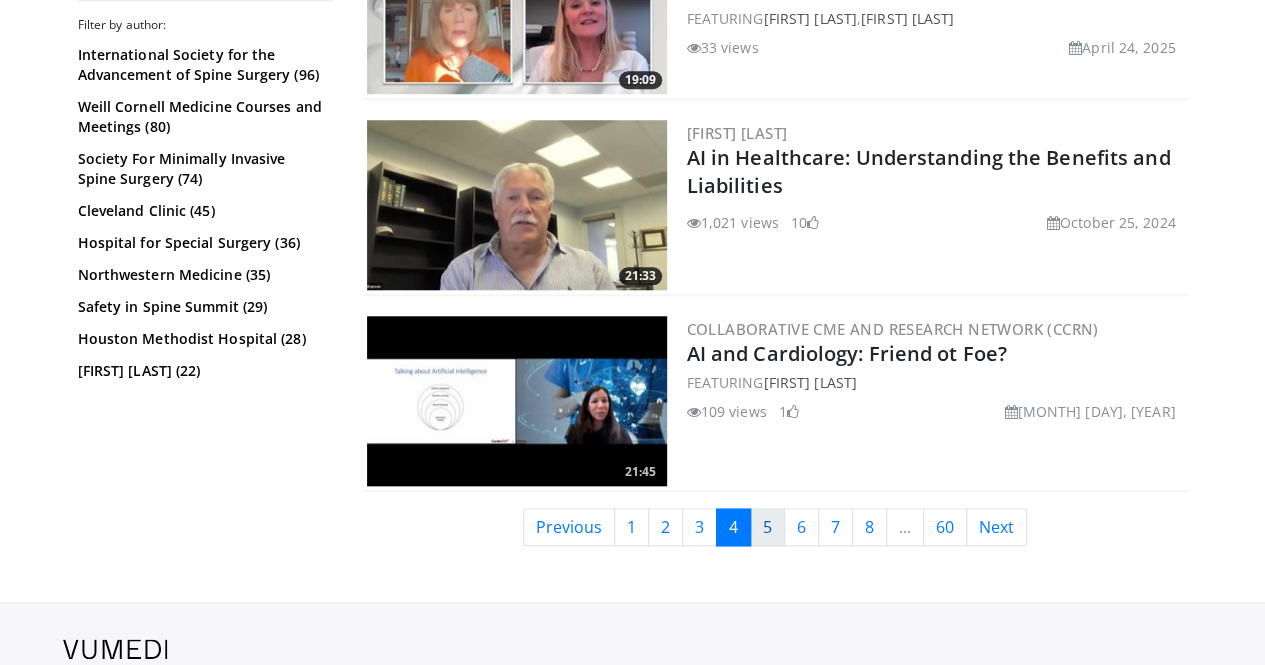 click on "5" at bounding box center (767, 527) 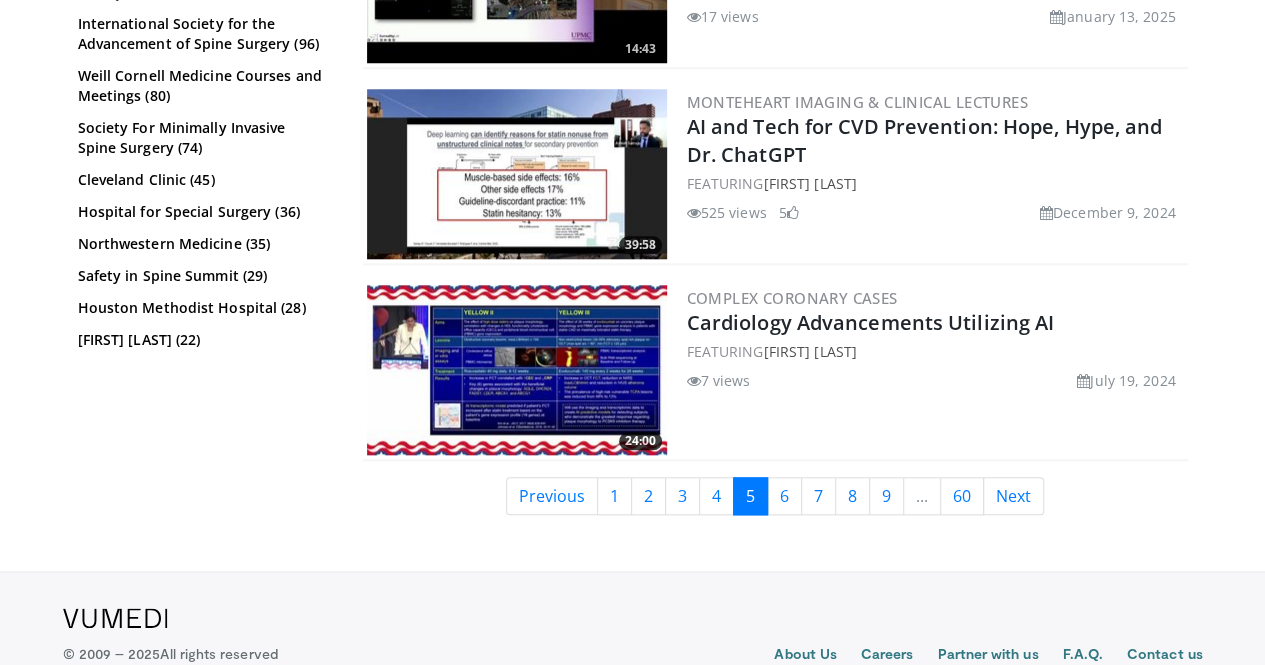 scroll, scrollTop: 4726, scrollLeft: 0, axis: vertical 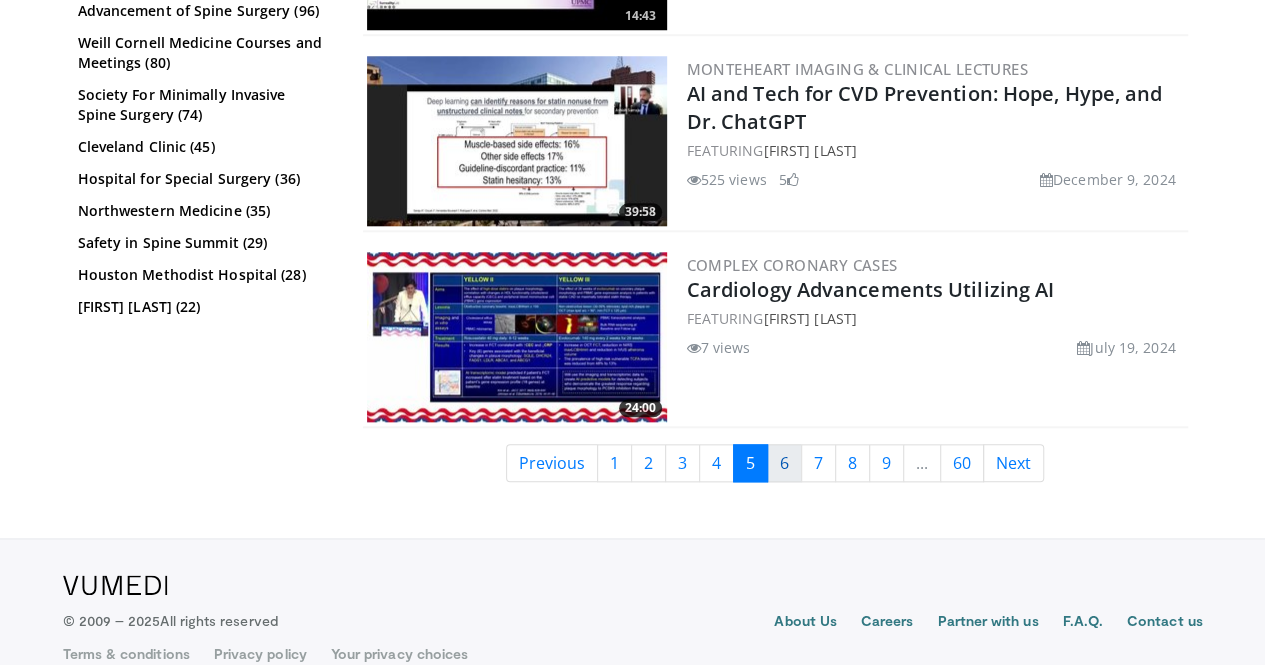 click on "6" at bounding box center [784, 463] 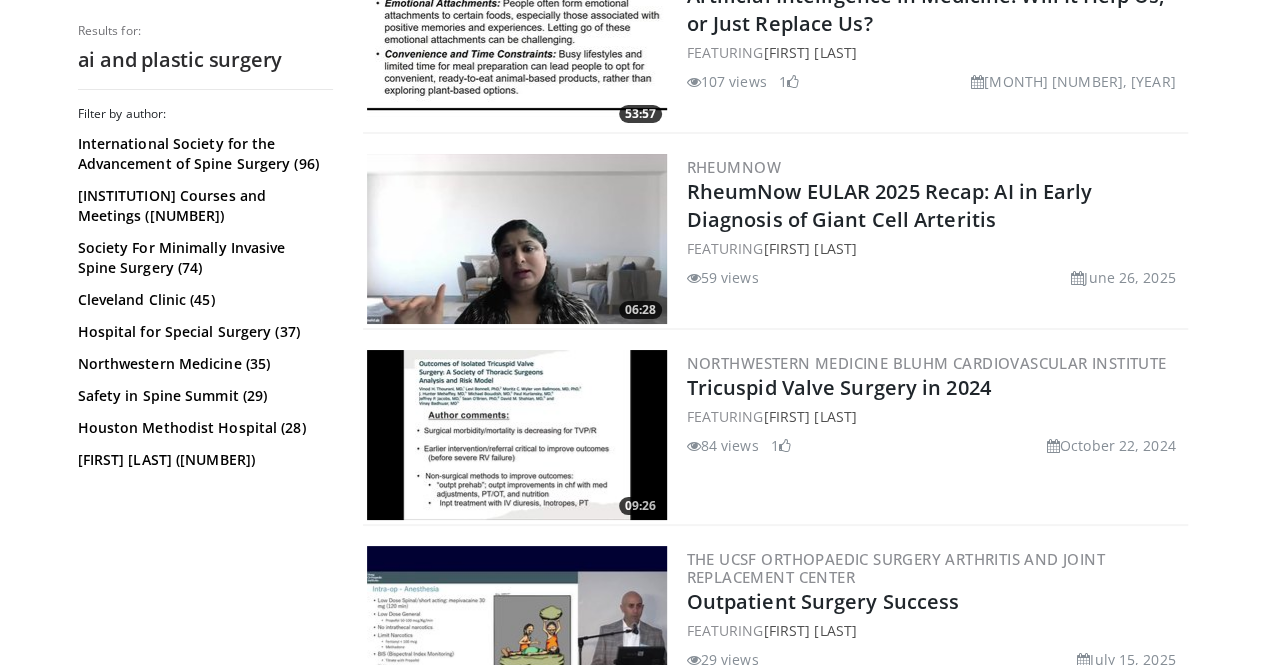 scroll, scrollTop: 3679, scrollLeft: 0, axis: vertical 